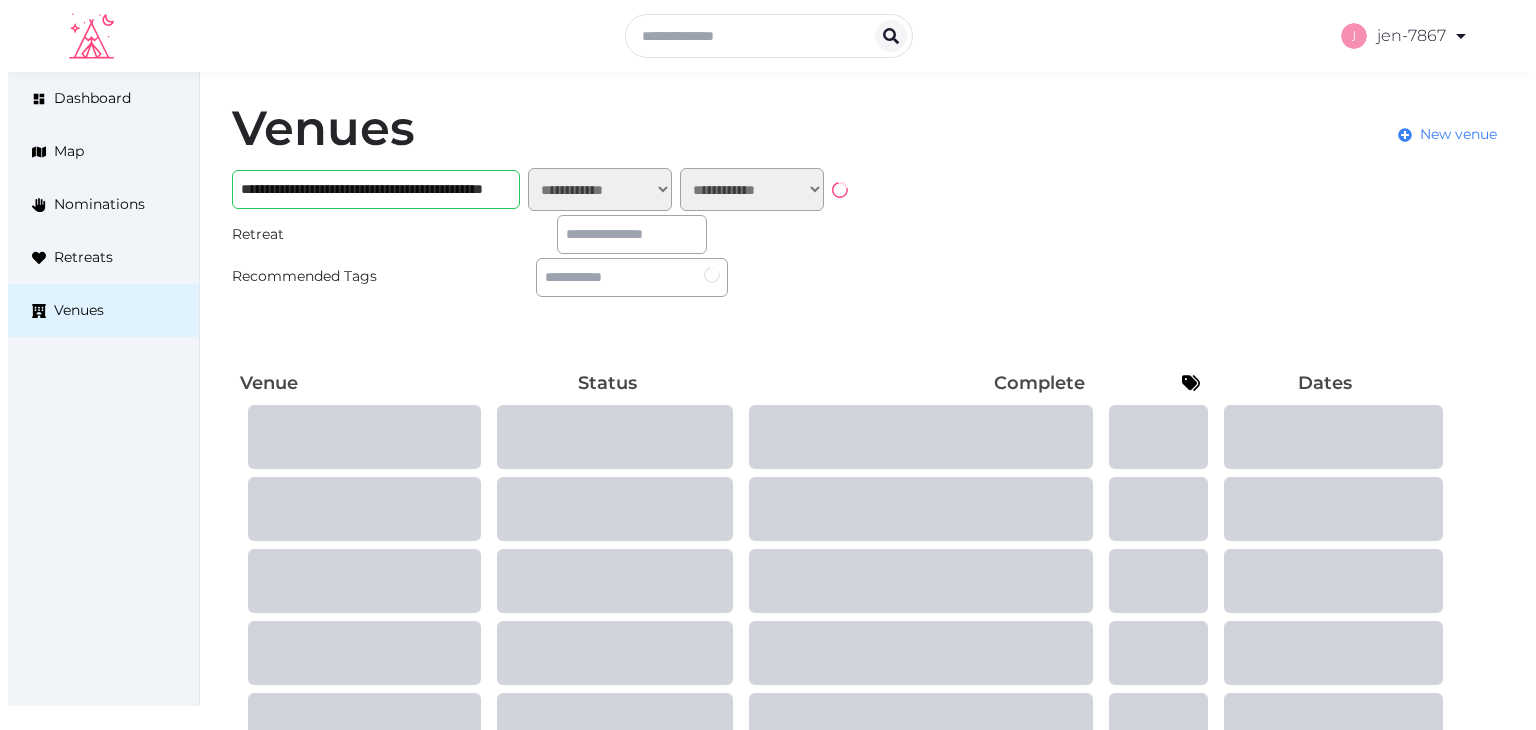 scroll, scrollTop: 0, scrollLeft: 0, axis: both 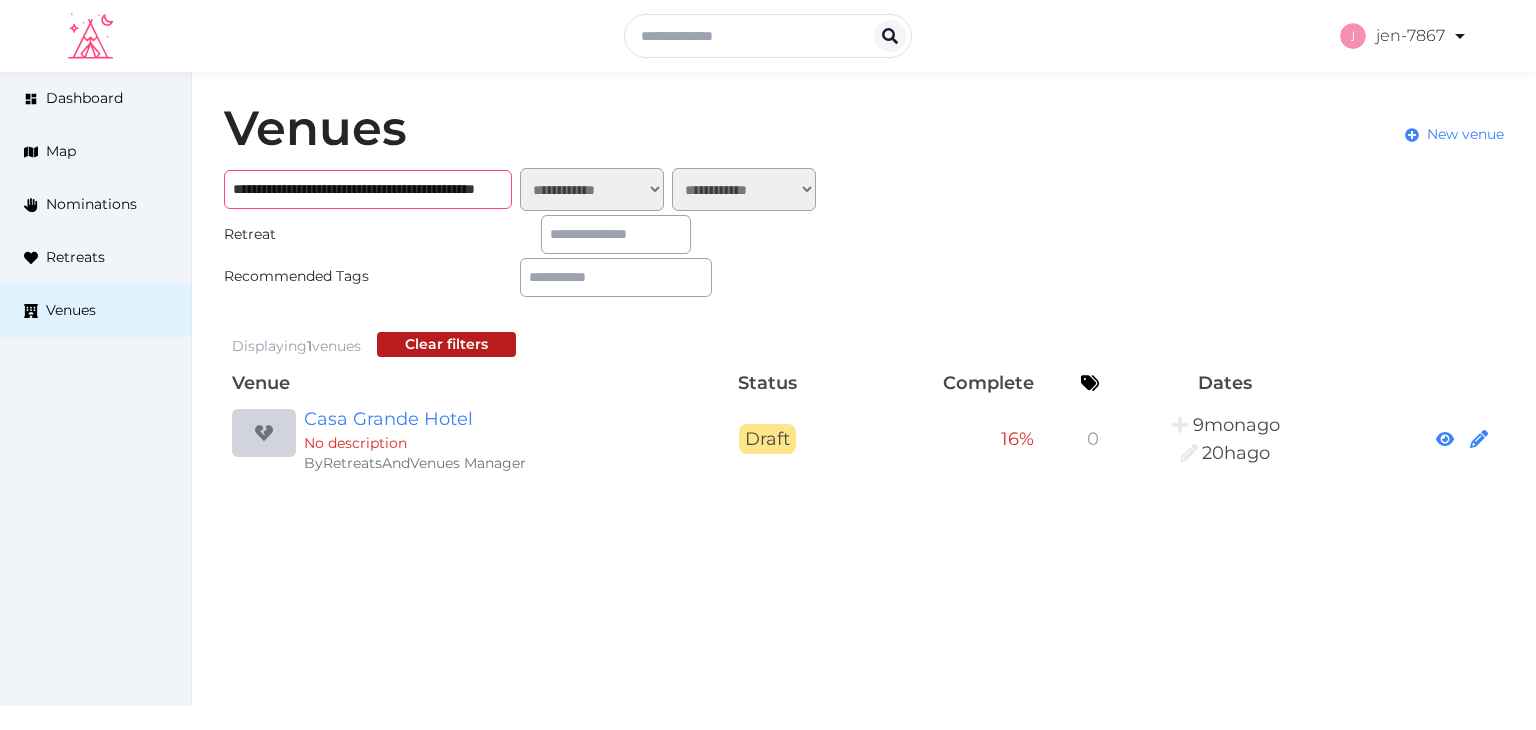 click on "**********" at bounding box center [368, 189] 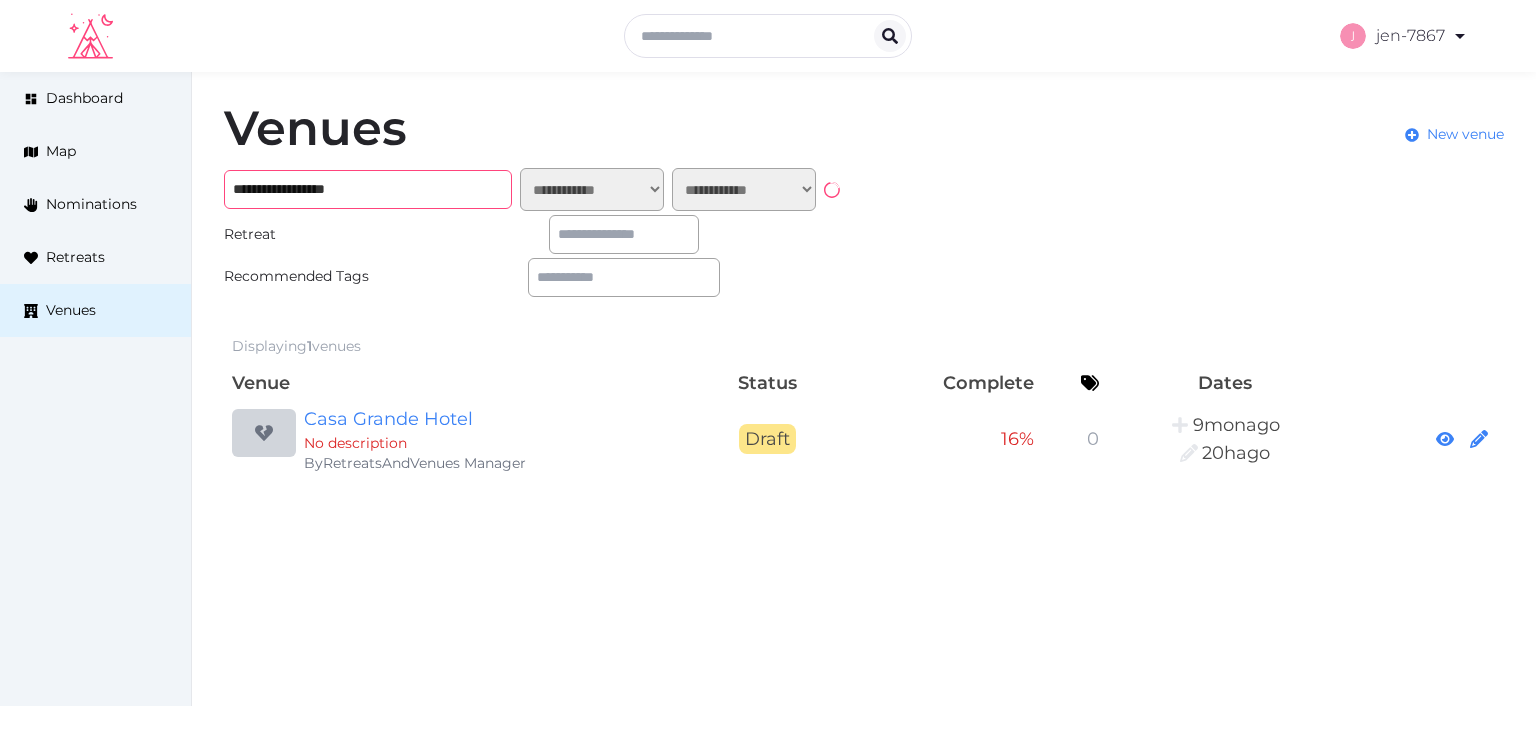 type on "**********" 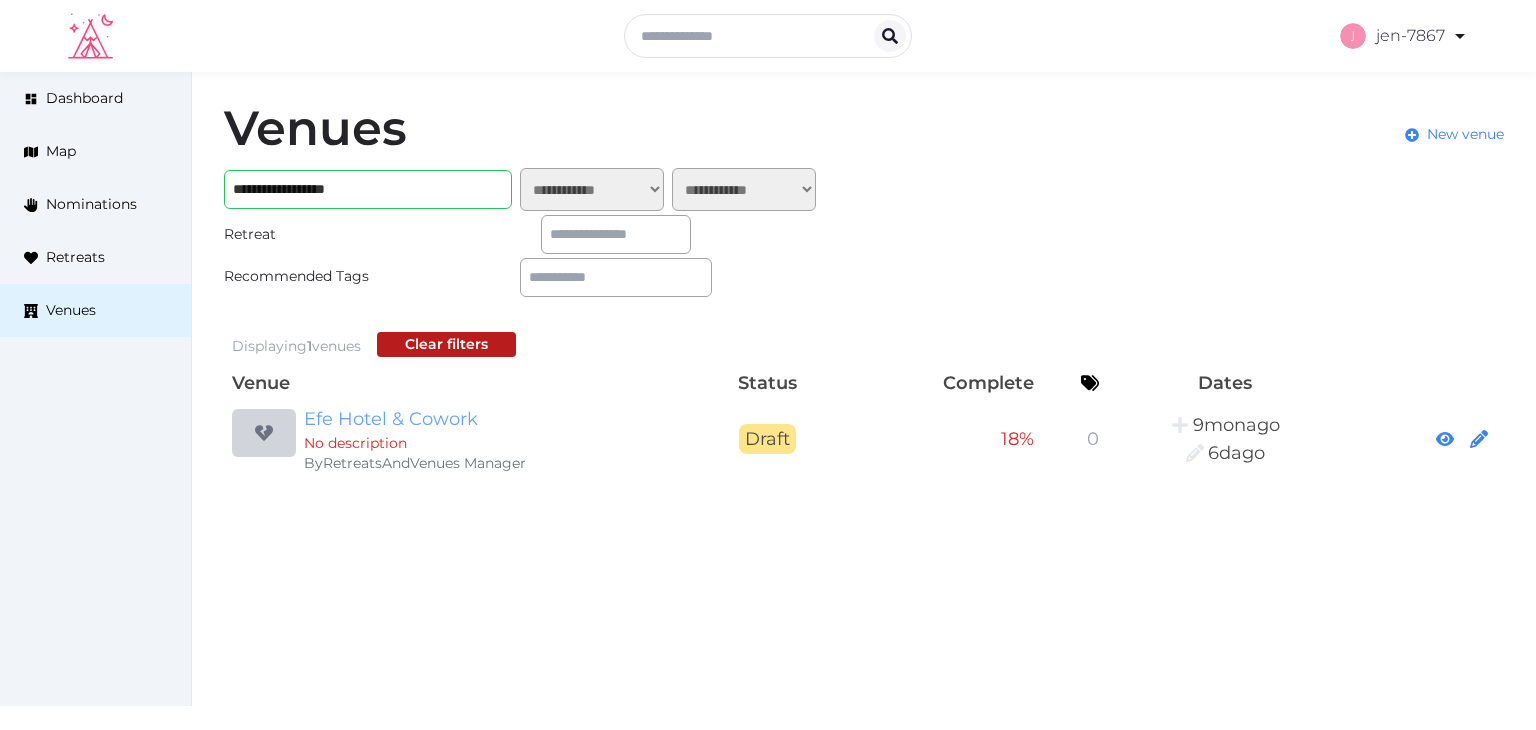 click on "Efe Hotel & Cowork" at bounding box center [496, 419] 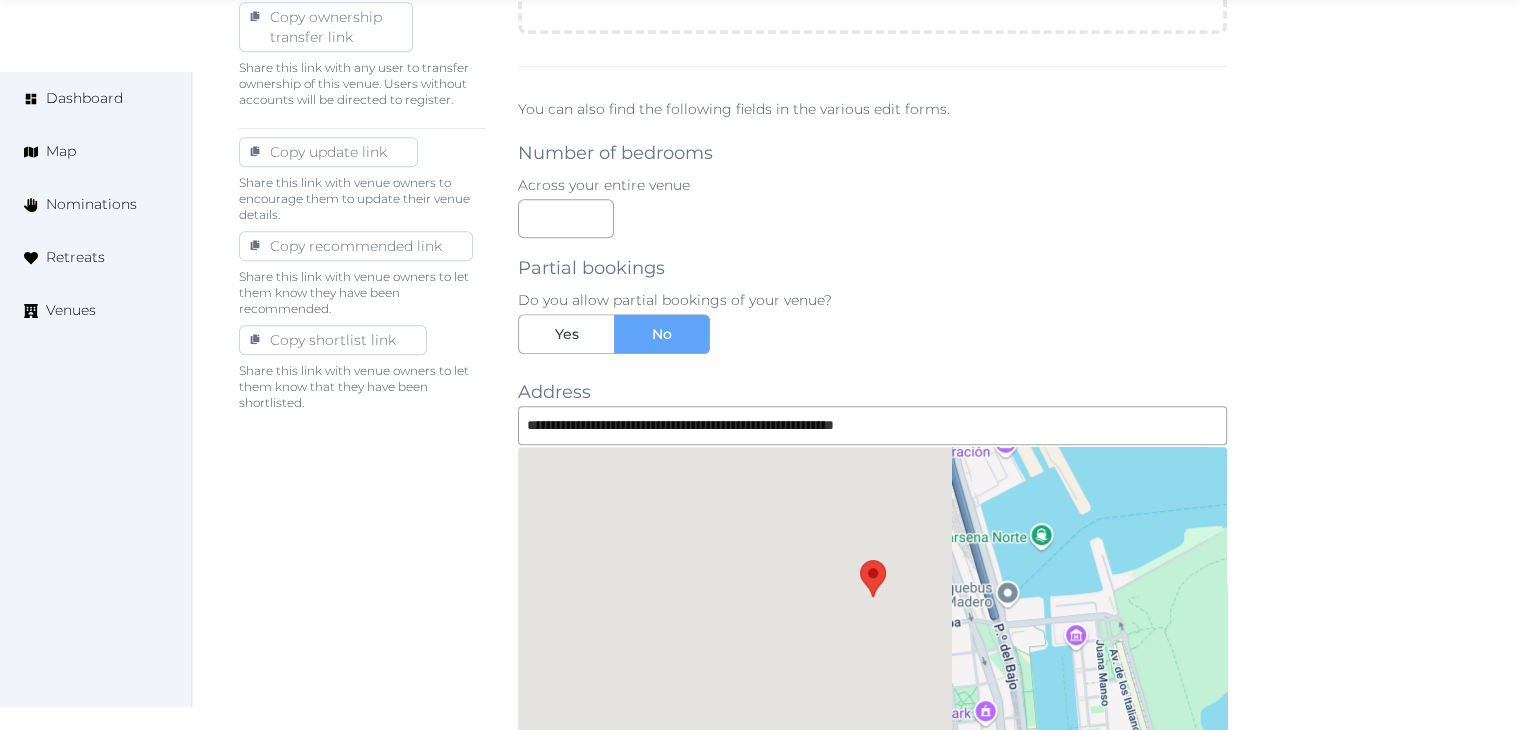 scroll, scrollTop: 1655, scrollLeft: 0, axis: vertical 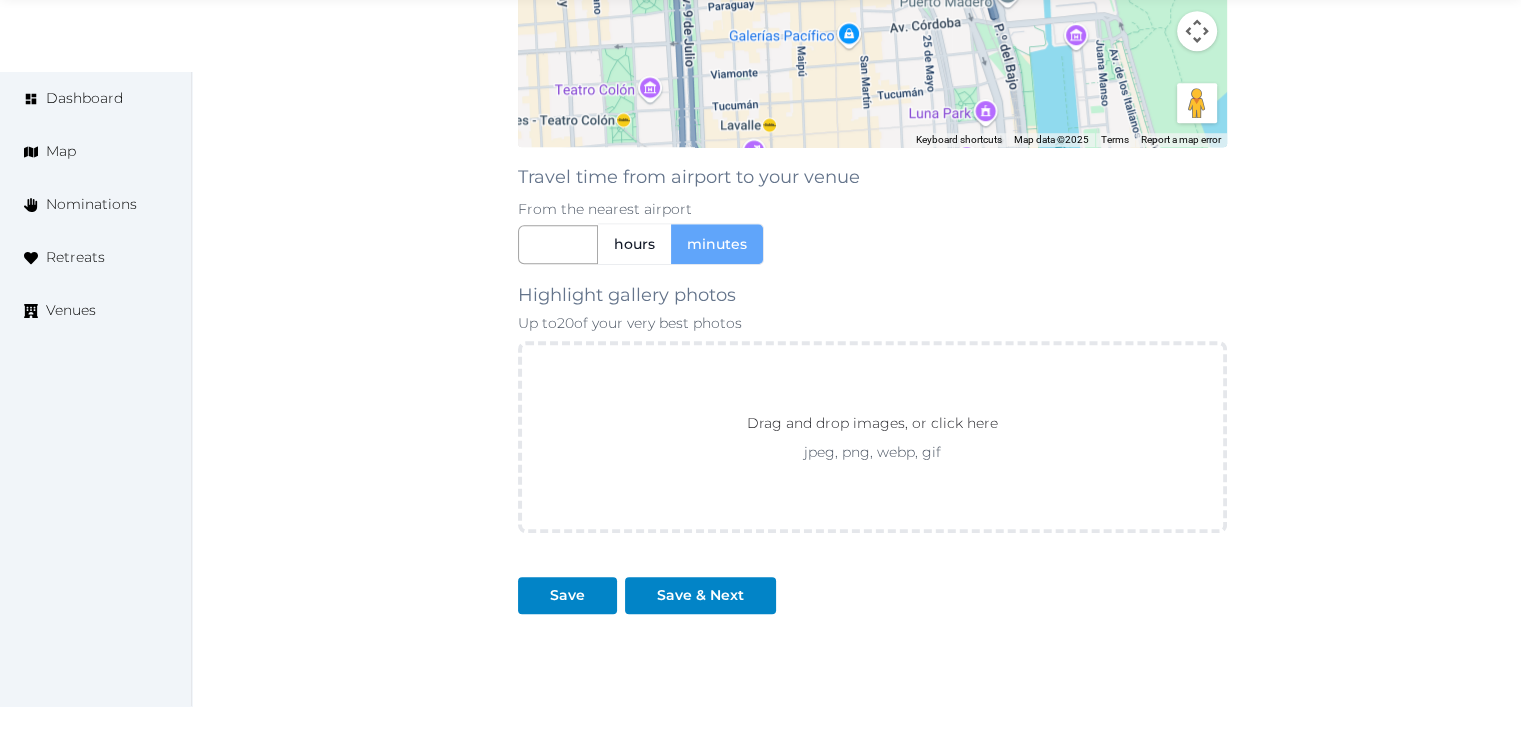 click on "Drag and drop images, or click here jpeg, png, webp, gif" at bounding box center (872, 437) 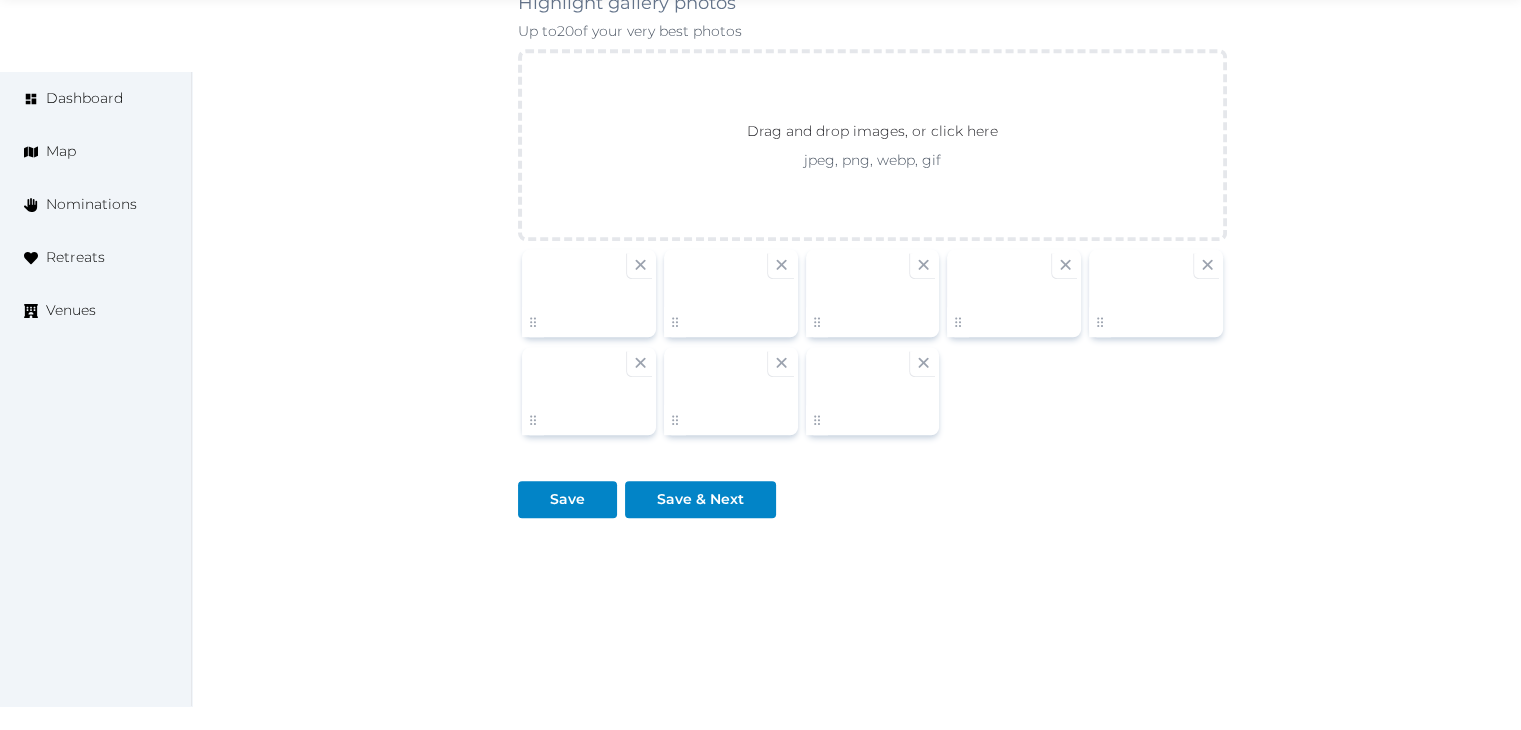 scroll, scrollTop: 1956, scrollLeft: 0, axis: vertical 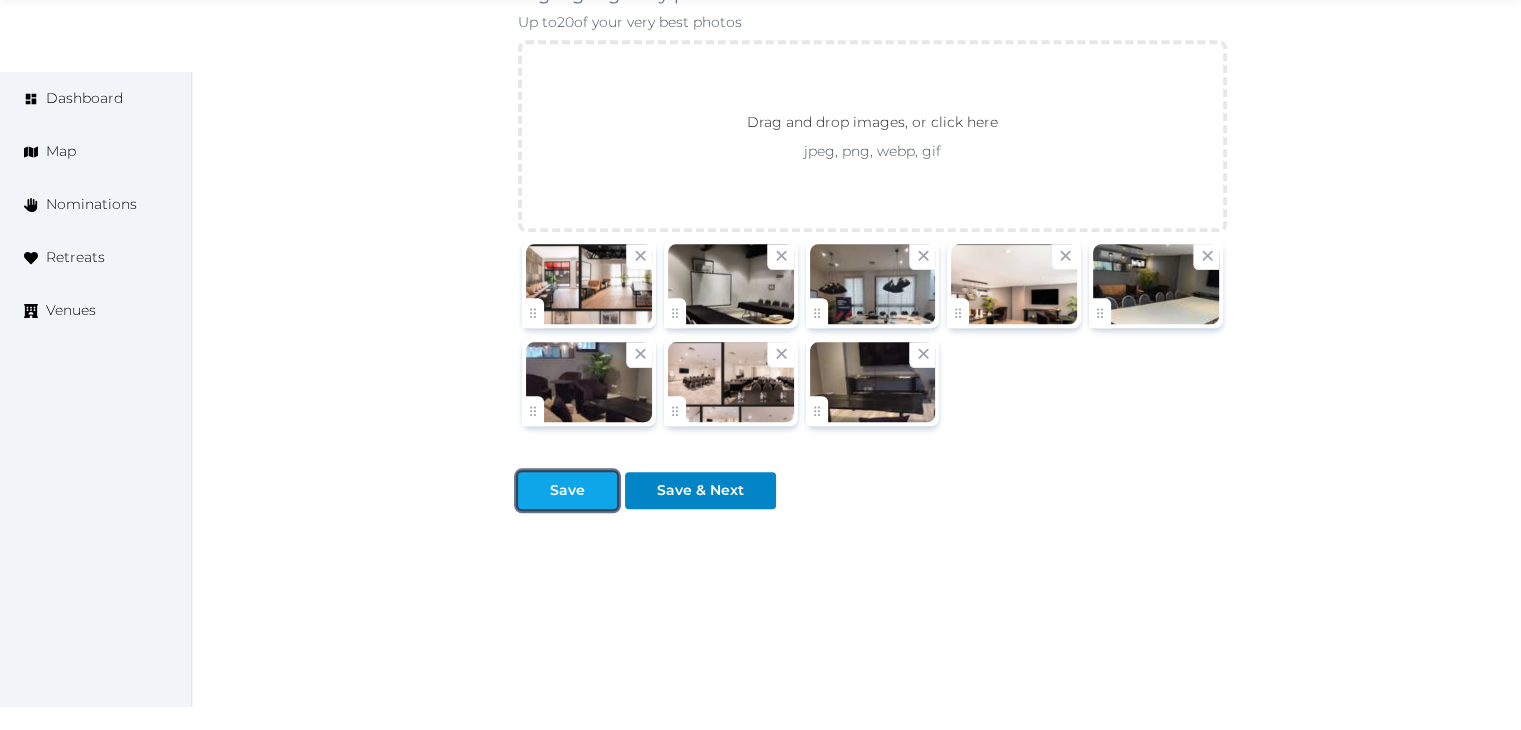 click on "Save" at bounding box center (567, 490) 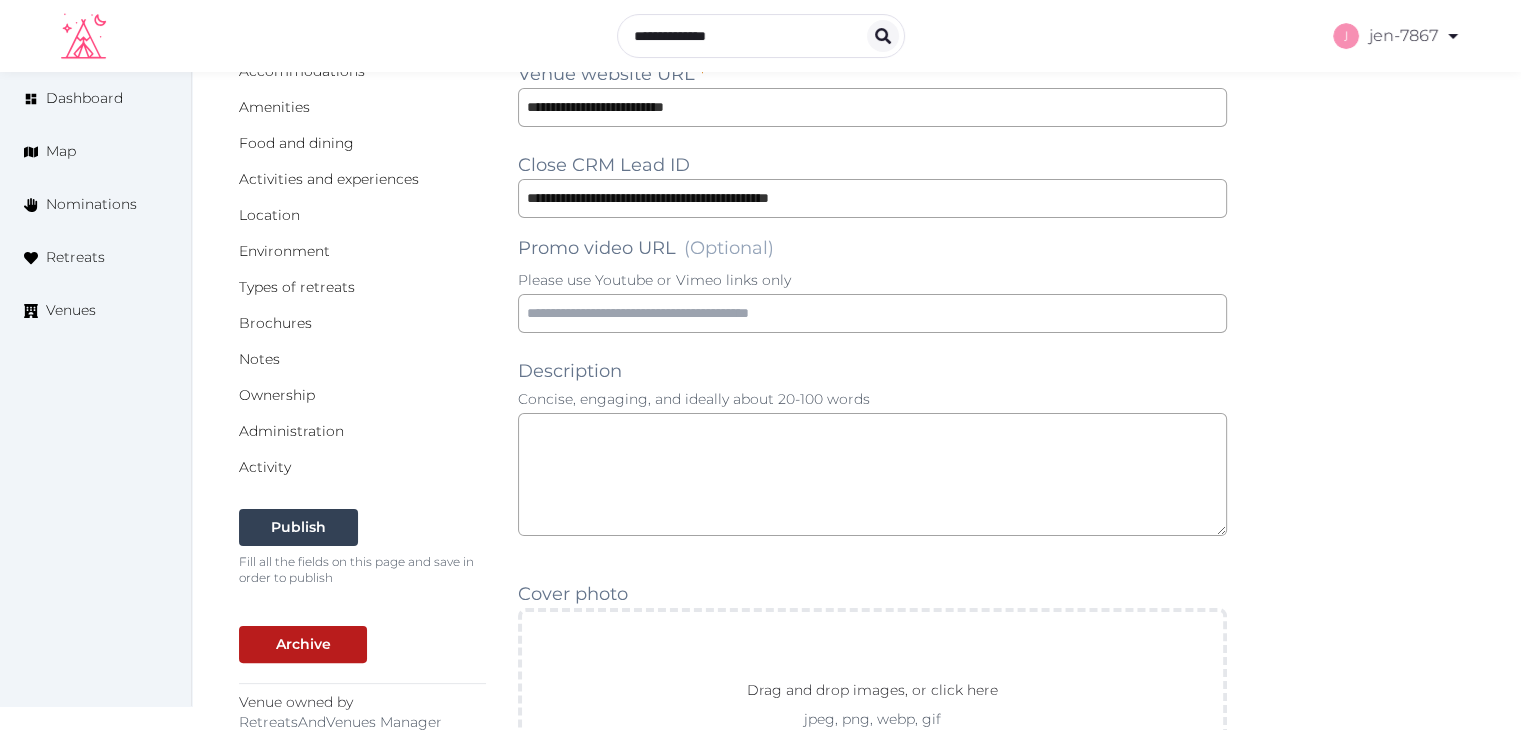 scroll, scrollTop: 0, scrollLeft: 0, axis: both 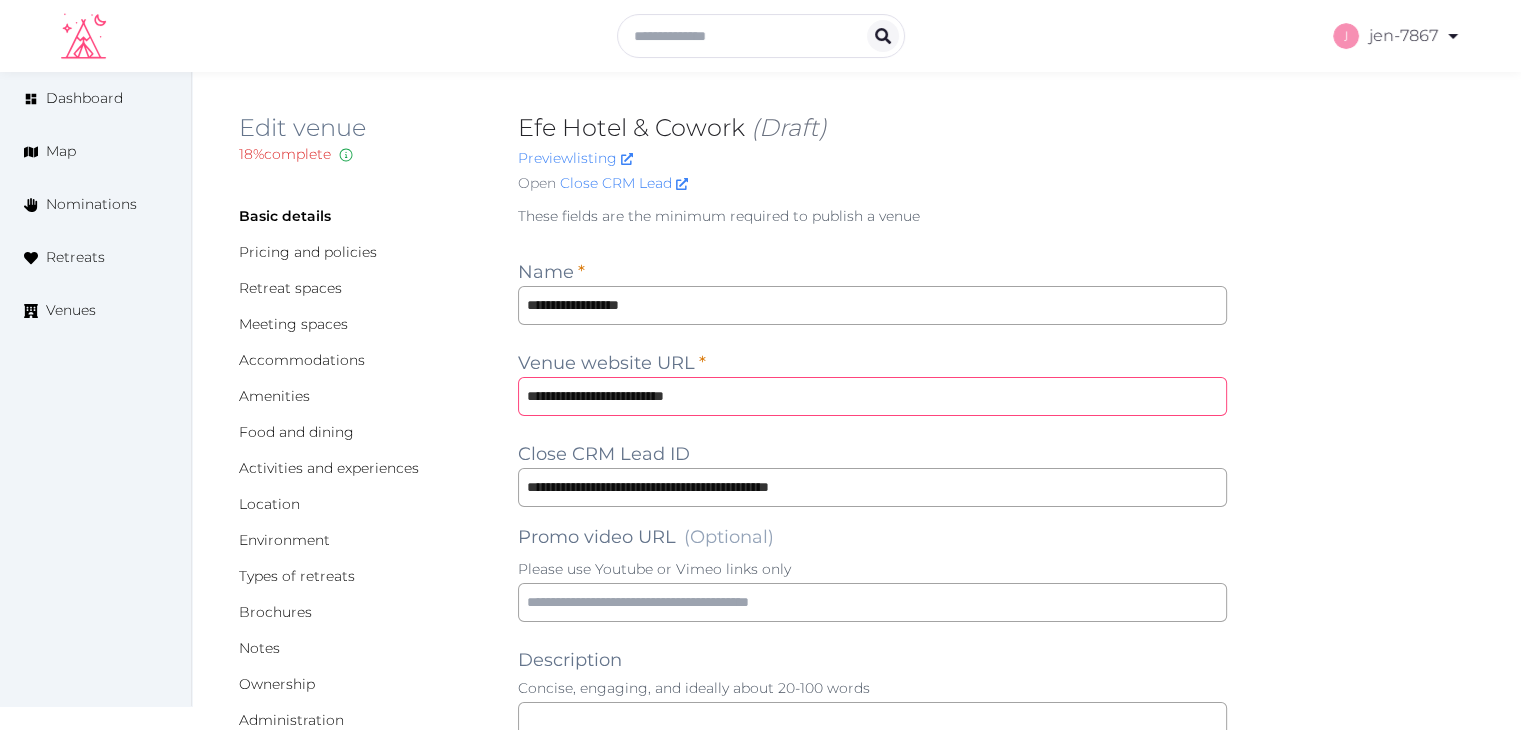 click on "**********" at bounding box center [872, 396] 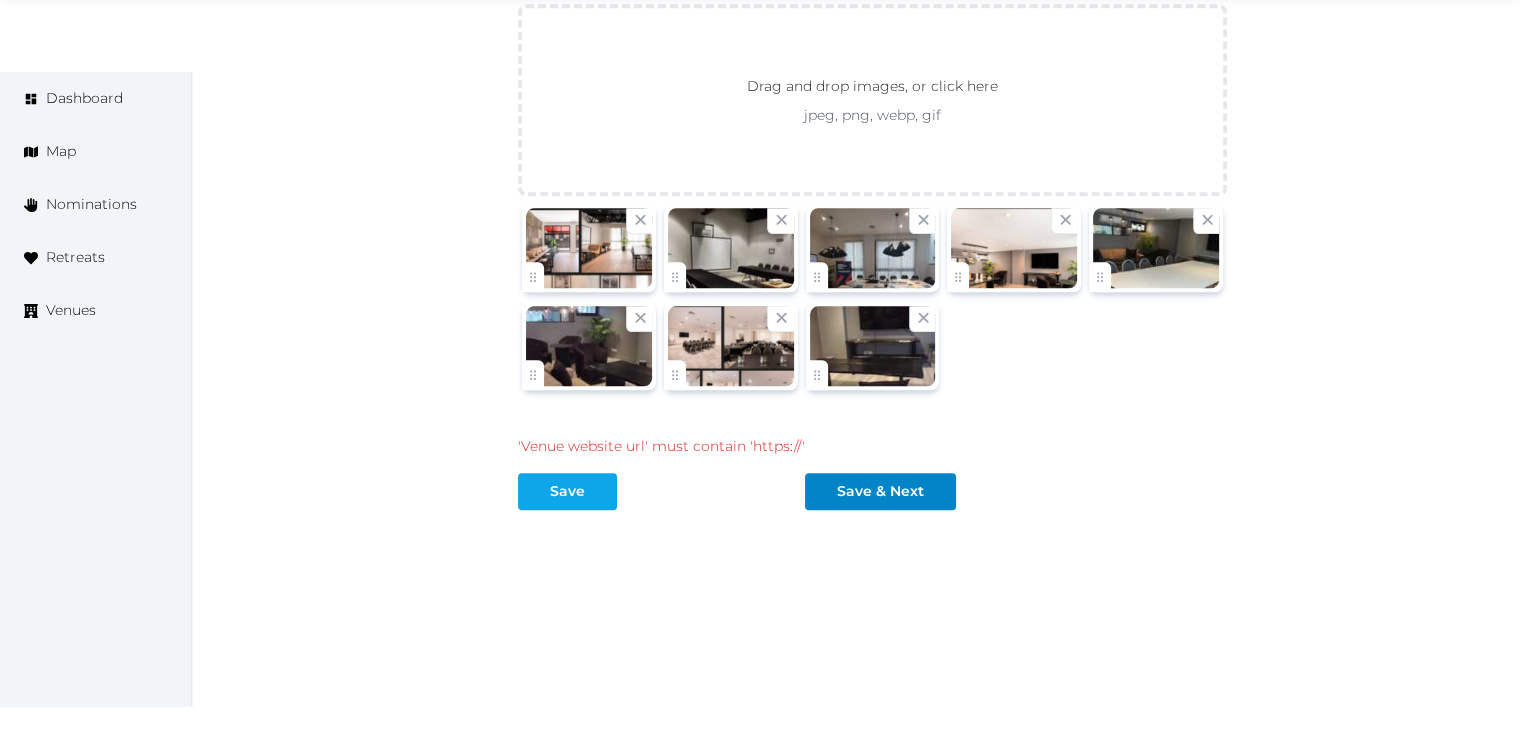 type on "**********" 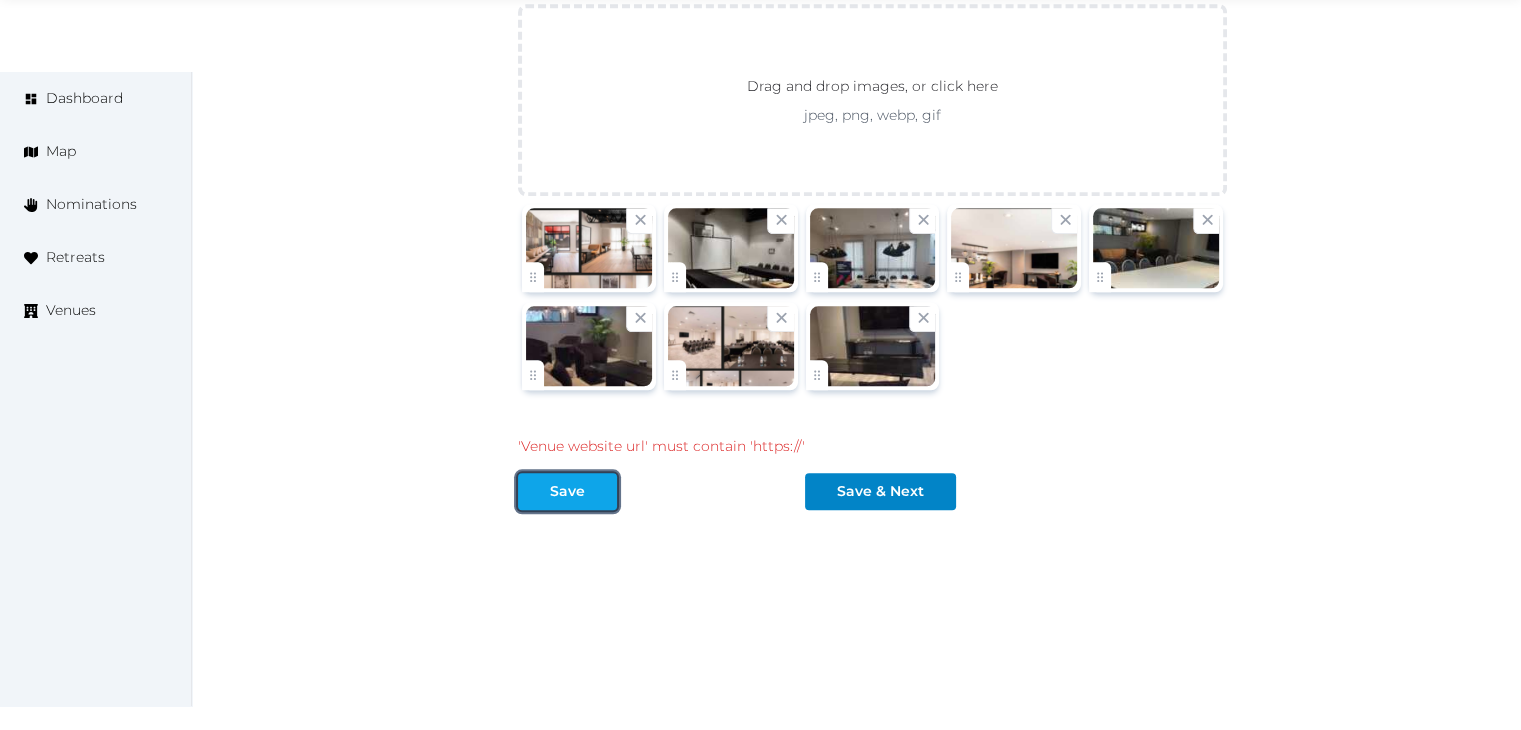 click on "Save" at bounding box center (567, 491) 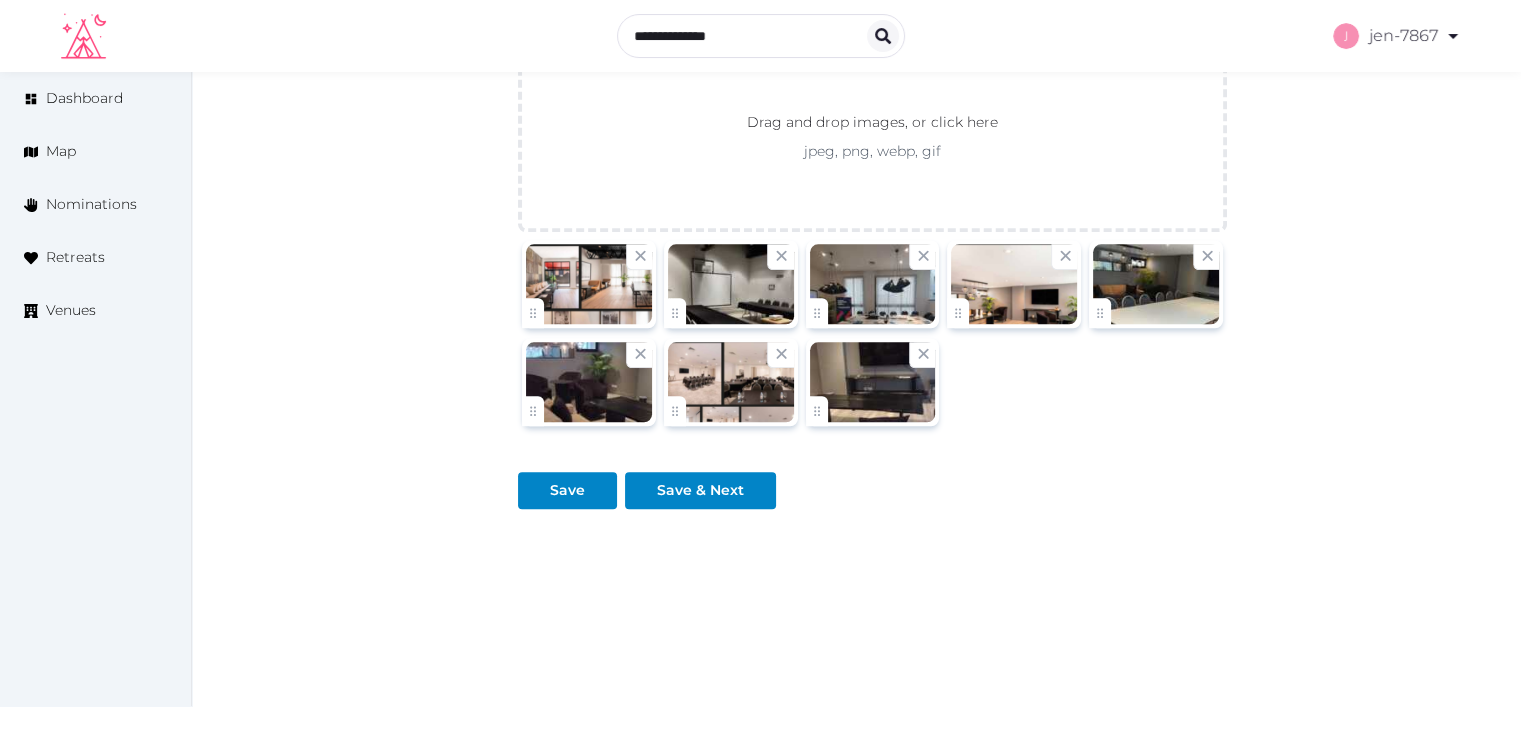 scroll, scrollTop: 1956, scrollLeft: 0, axis: vertical 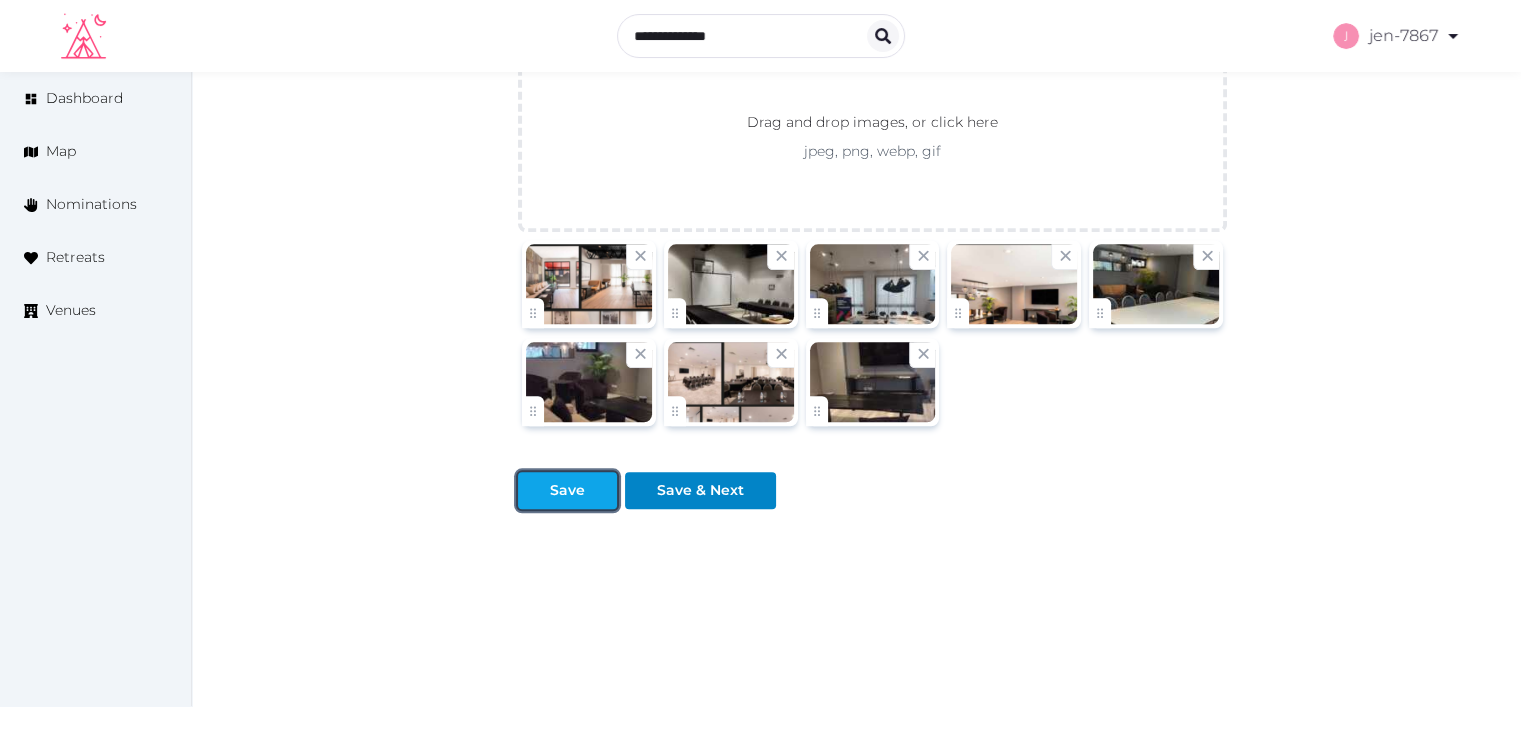 click on "Save" at bounding box center (567, 490) 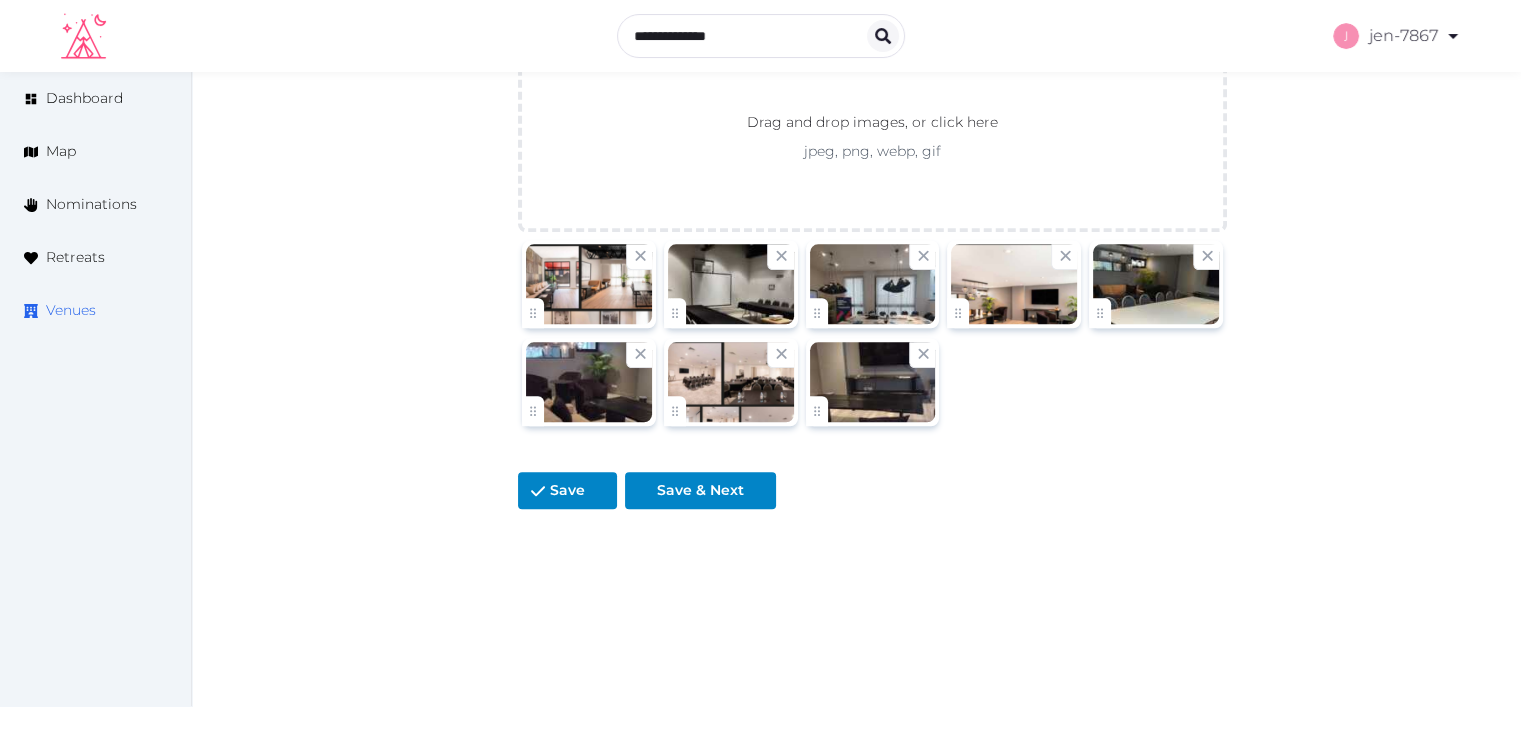 click on "Venues" at bounding box center (71, 310) 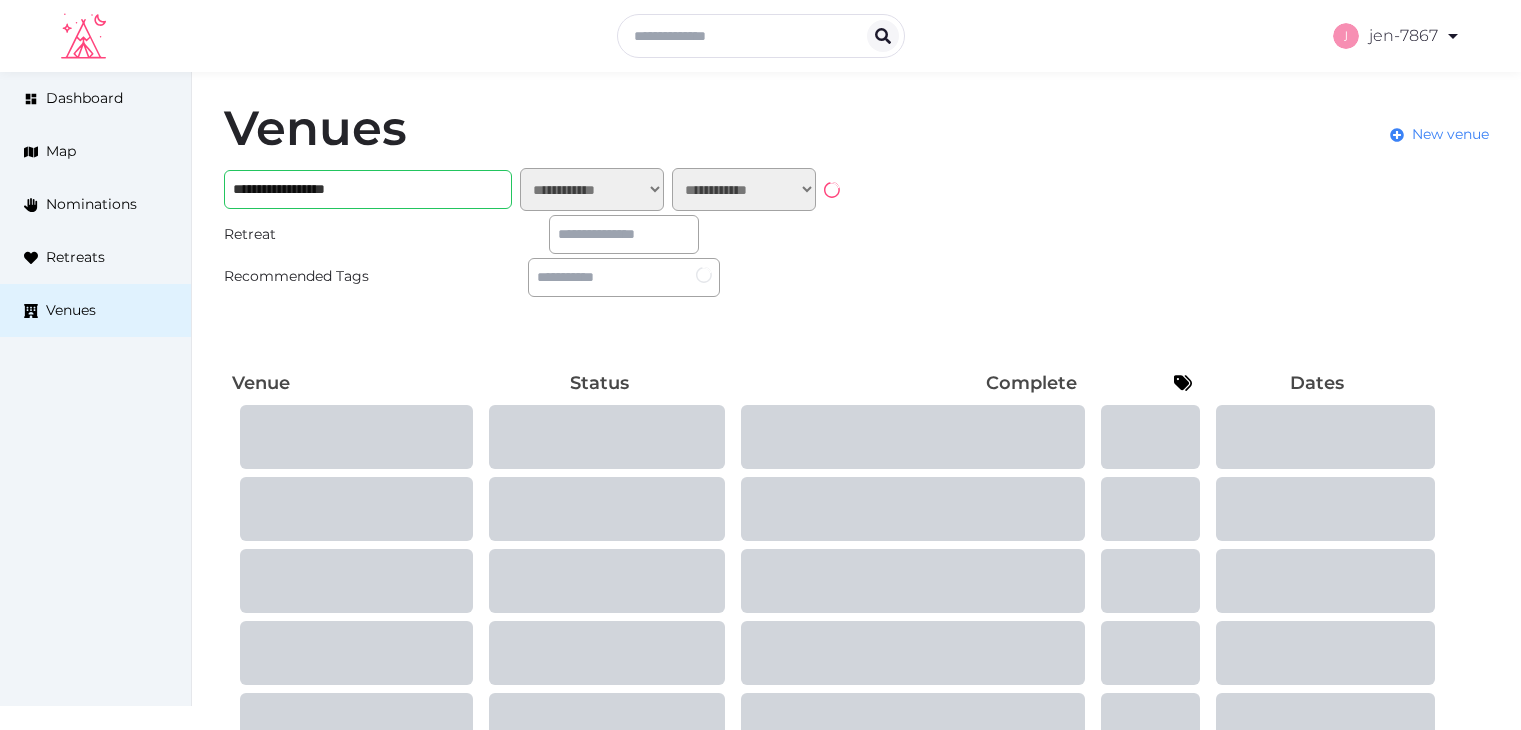 scroll, scrollTop: 0, scrollLeft: 0, axis: both 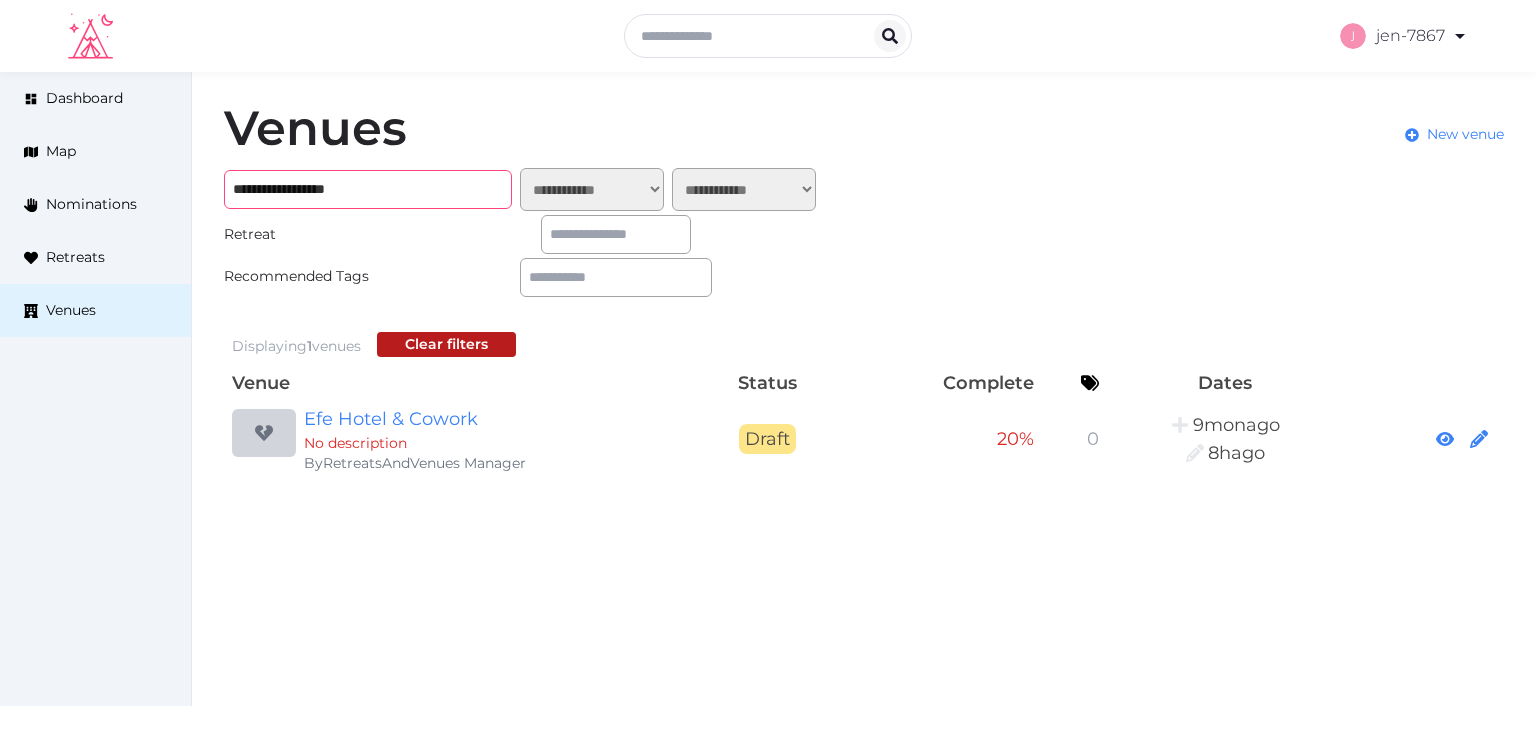 click on "**********" at bounding box center (368, 189) 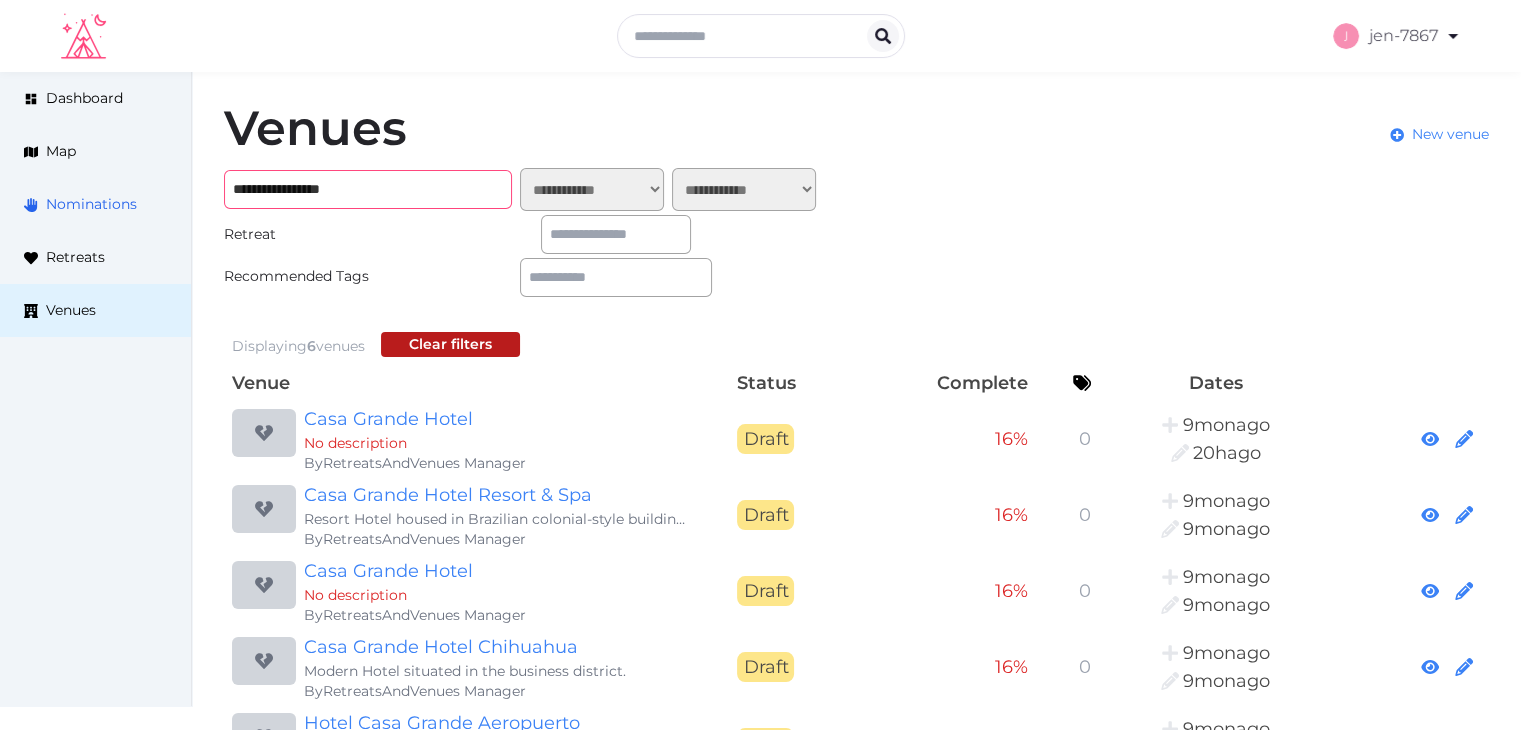 drag, startPoint x: 230, startPoint y: 185, endPoint x: 93, endPoint y: 187, distance: 137.0146 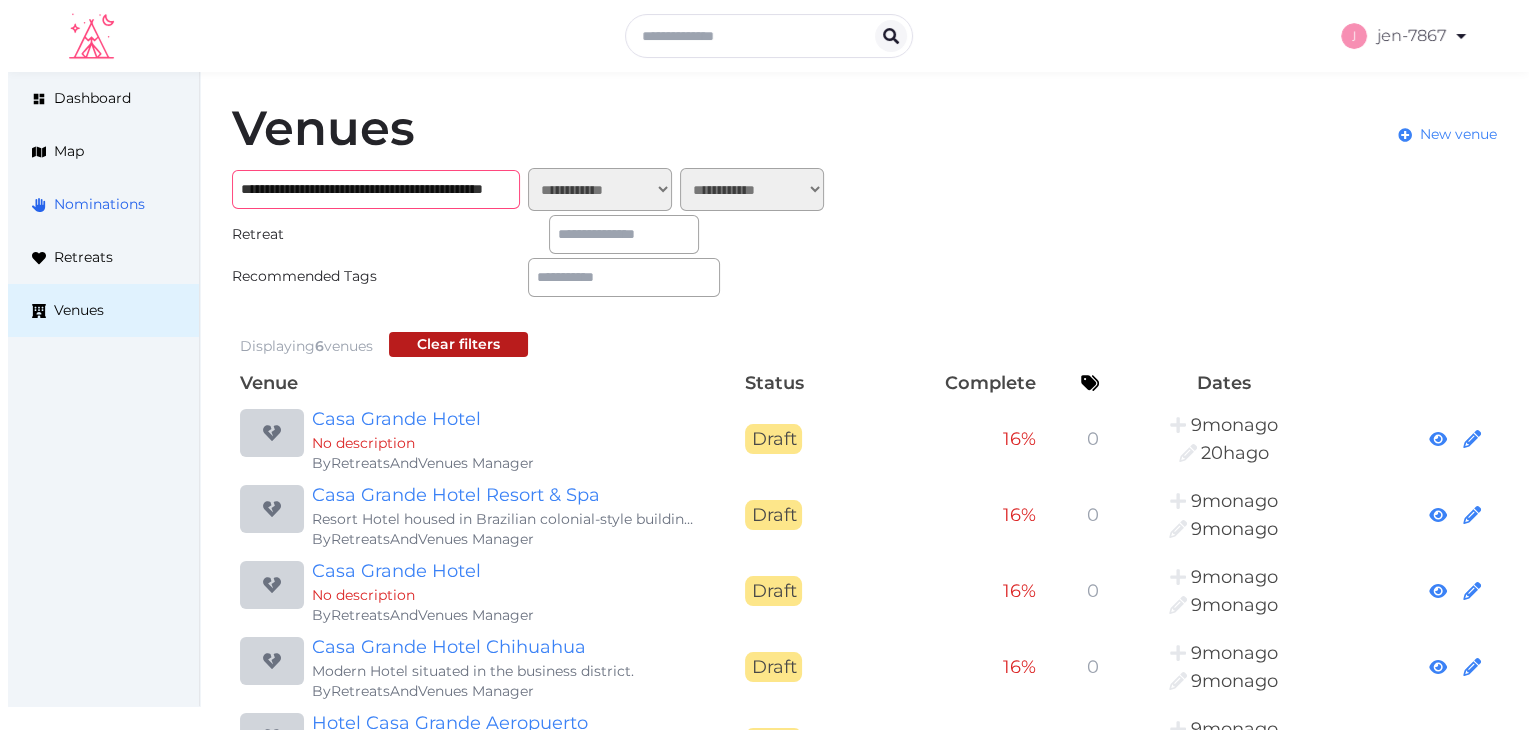 scroll, scrollTop: 0, scrollLeft: 149, axis: horizontal 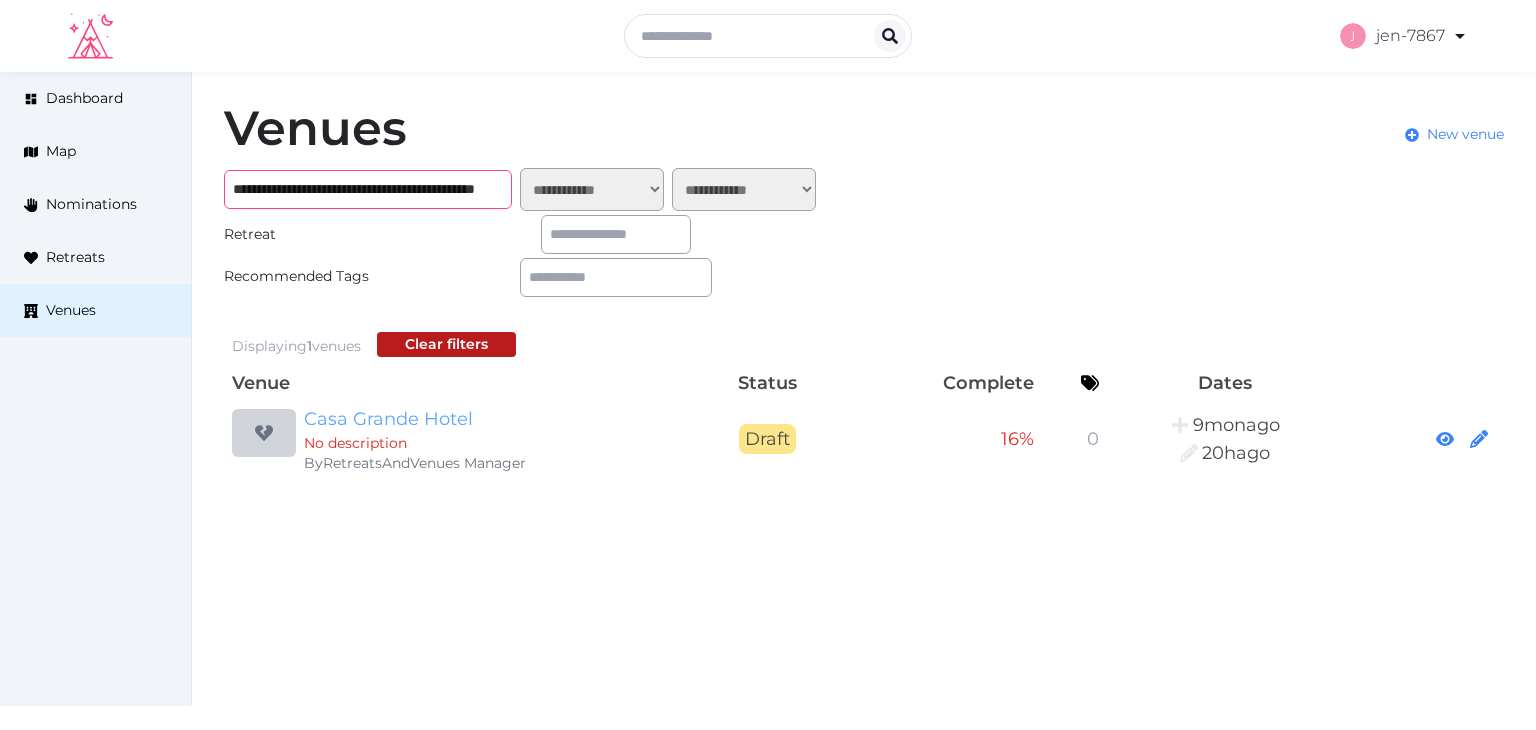 type on "**********" 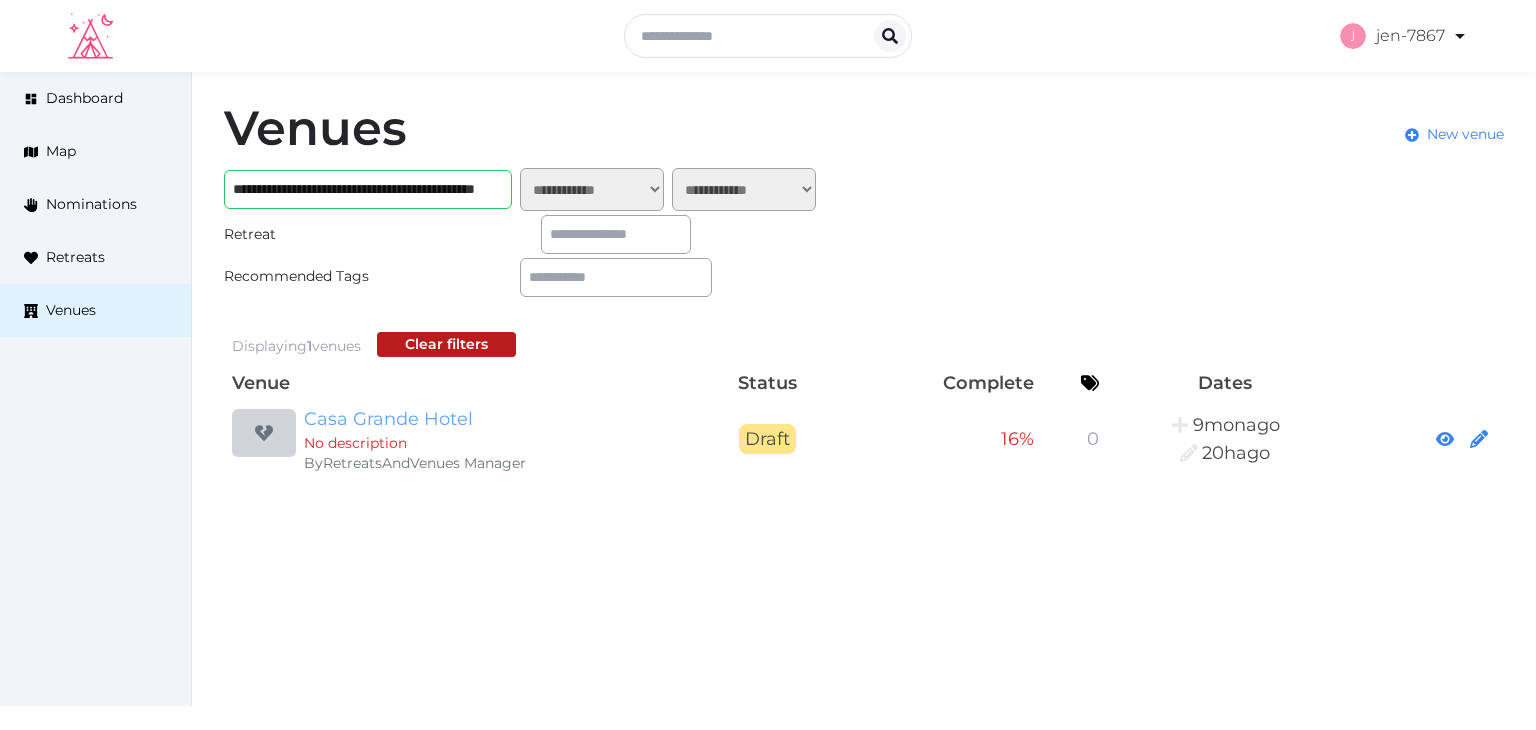 scroll, scrollTop: 0, scrollLeft: 0, axis: both 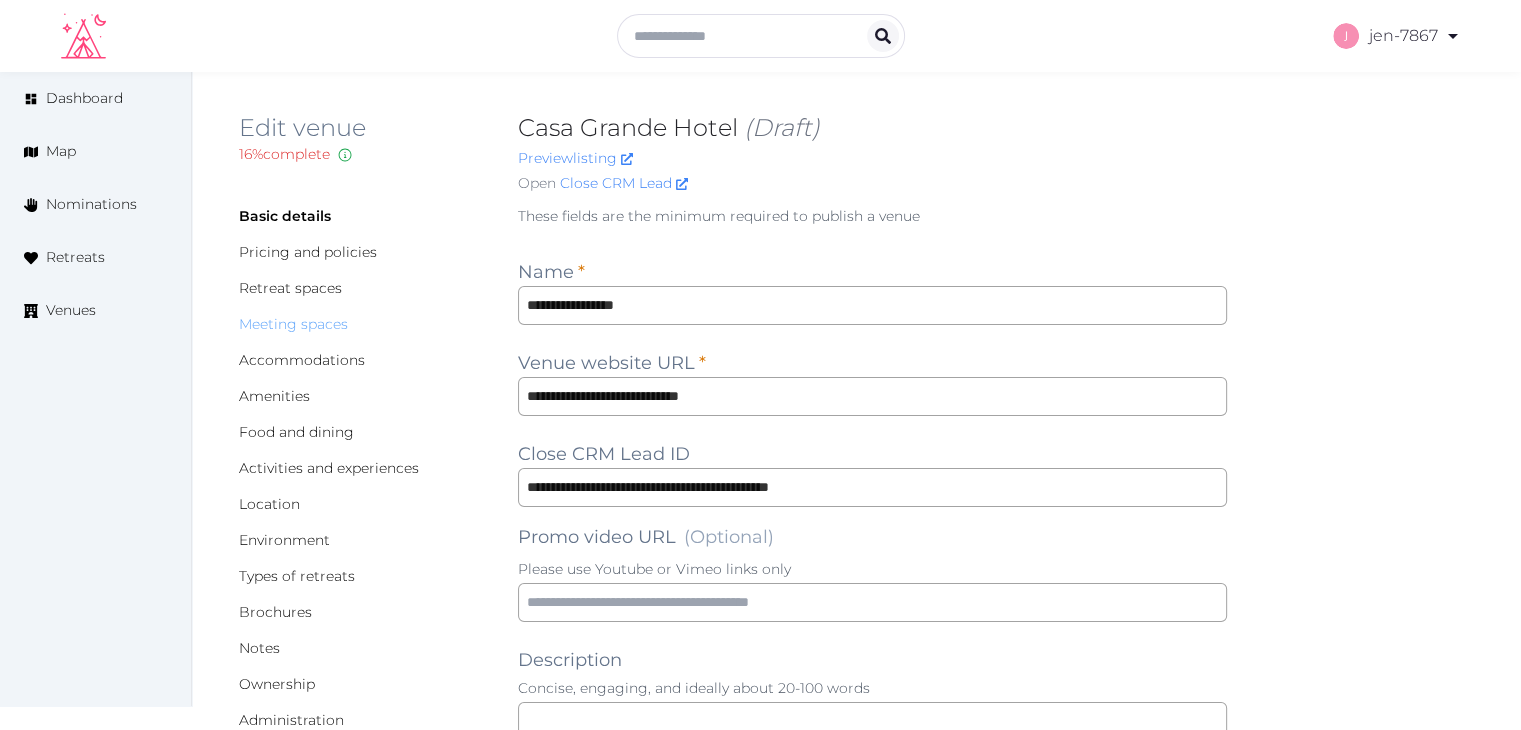 click on "Meeting spaces" at bounding box center (293, 324) 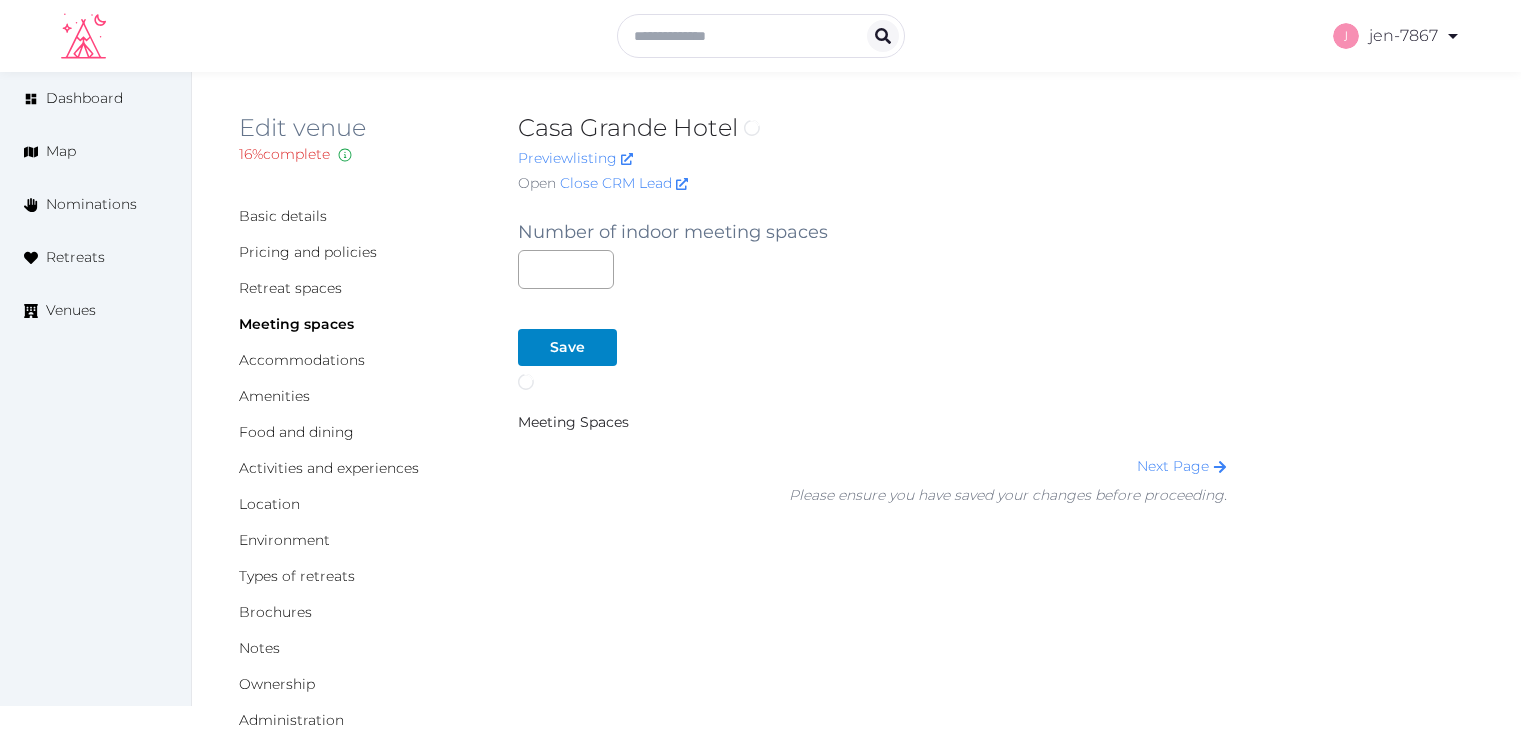 scroll, scrollTop: 0, scrollLeft: 0, axis: both 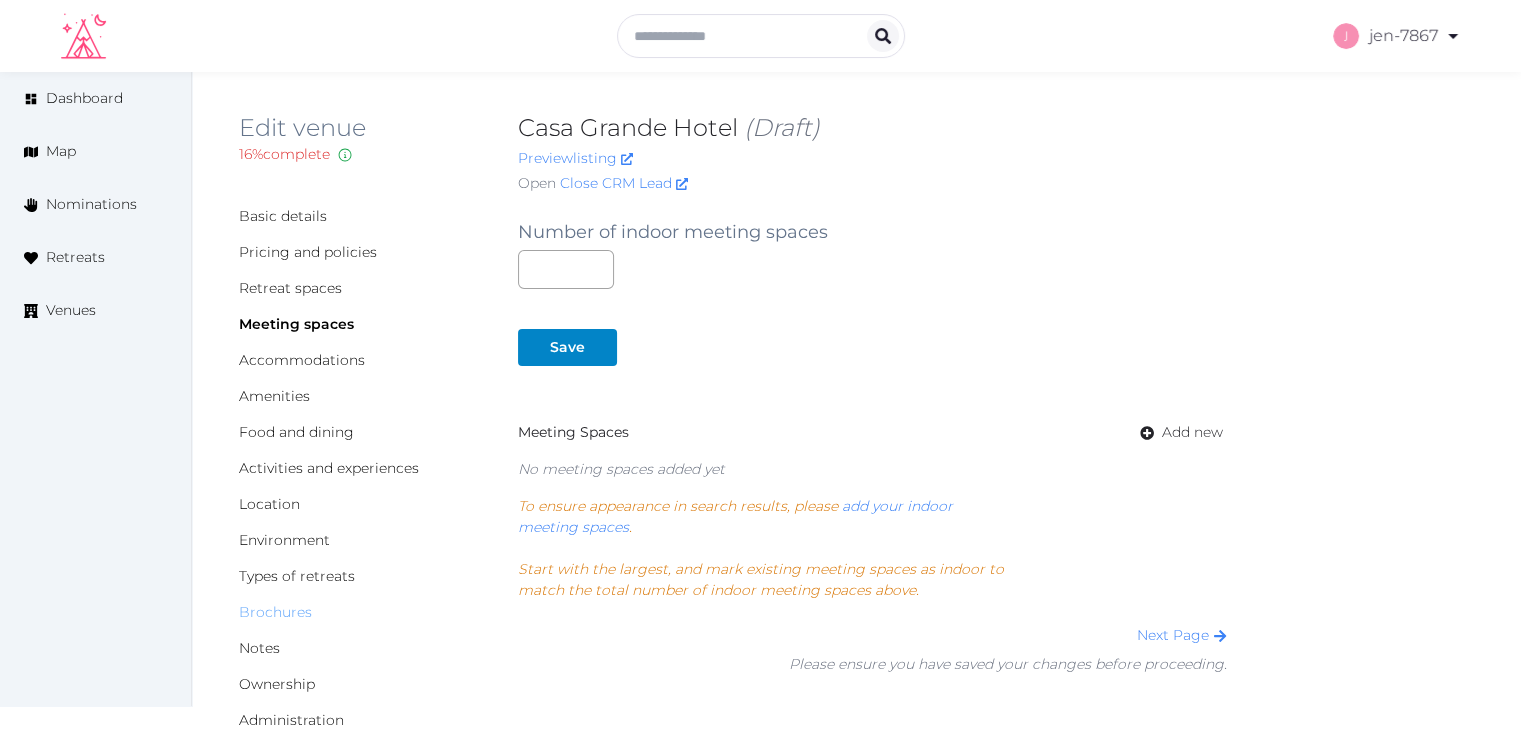 click on "Brochures" at bounding box center [275, 612] 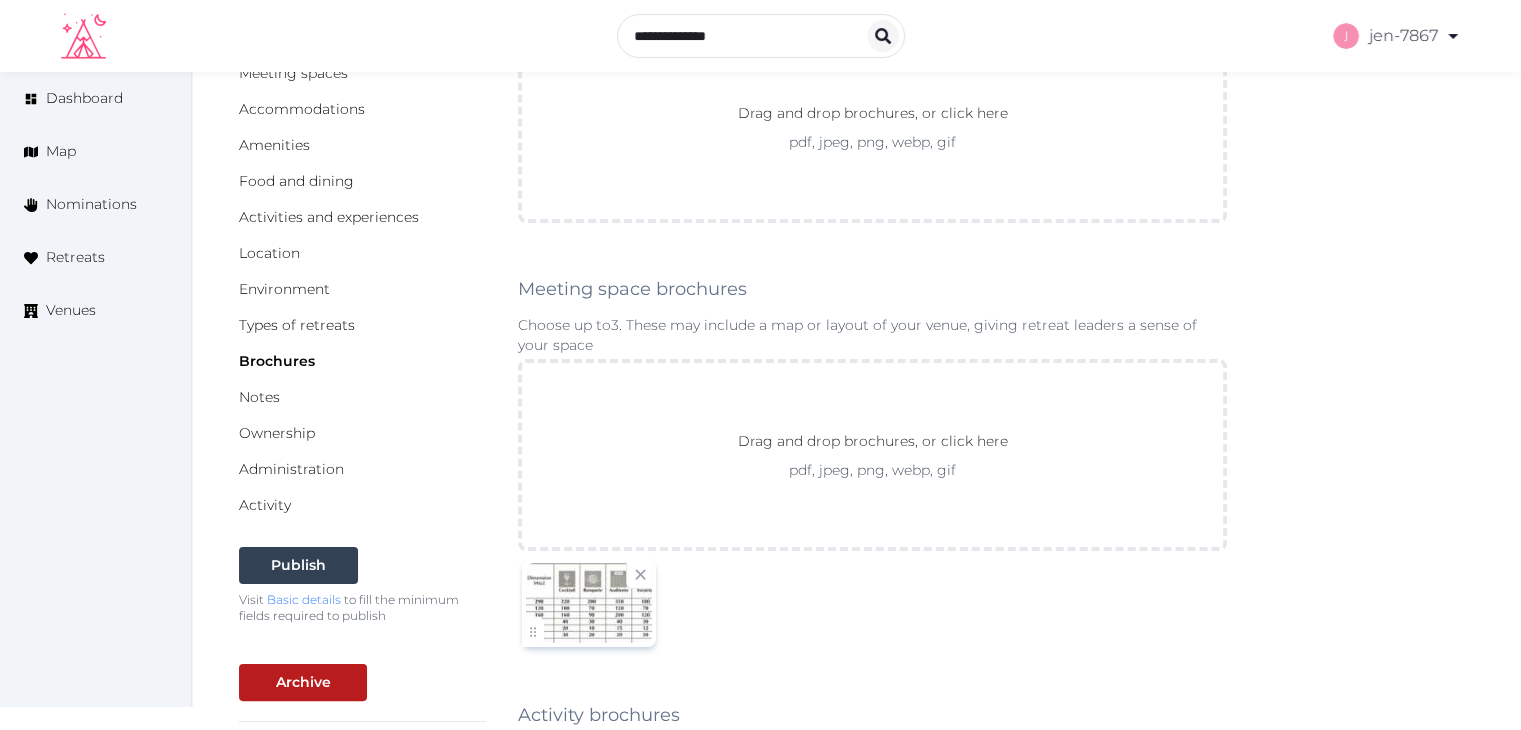 scroll, scrollTop: 0, scrollLeft: 0, axis: both 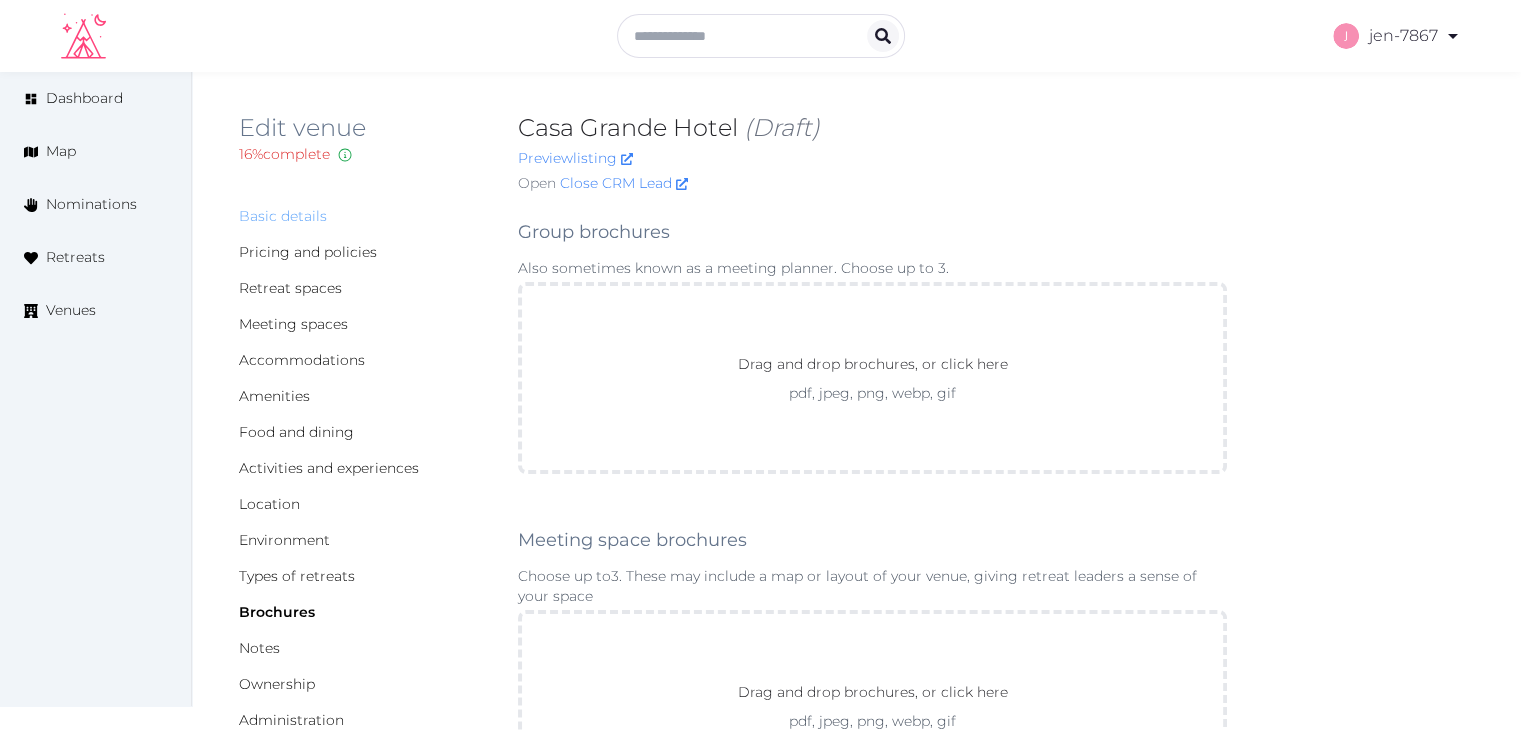 click on "Basic details" at bounding box center [283, 216] 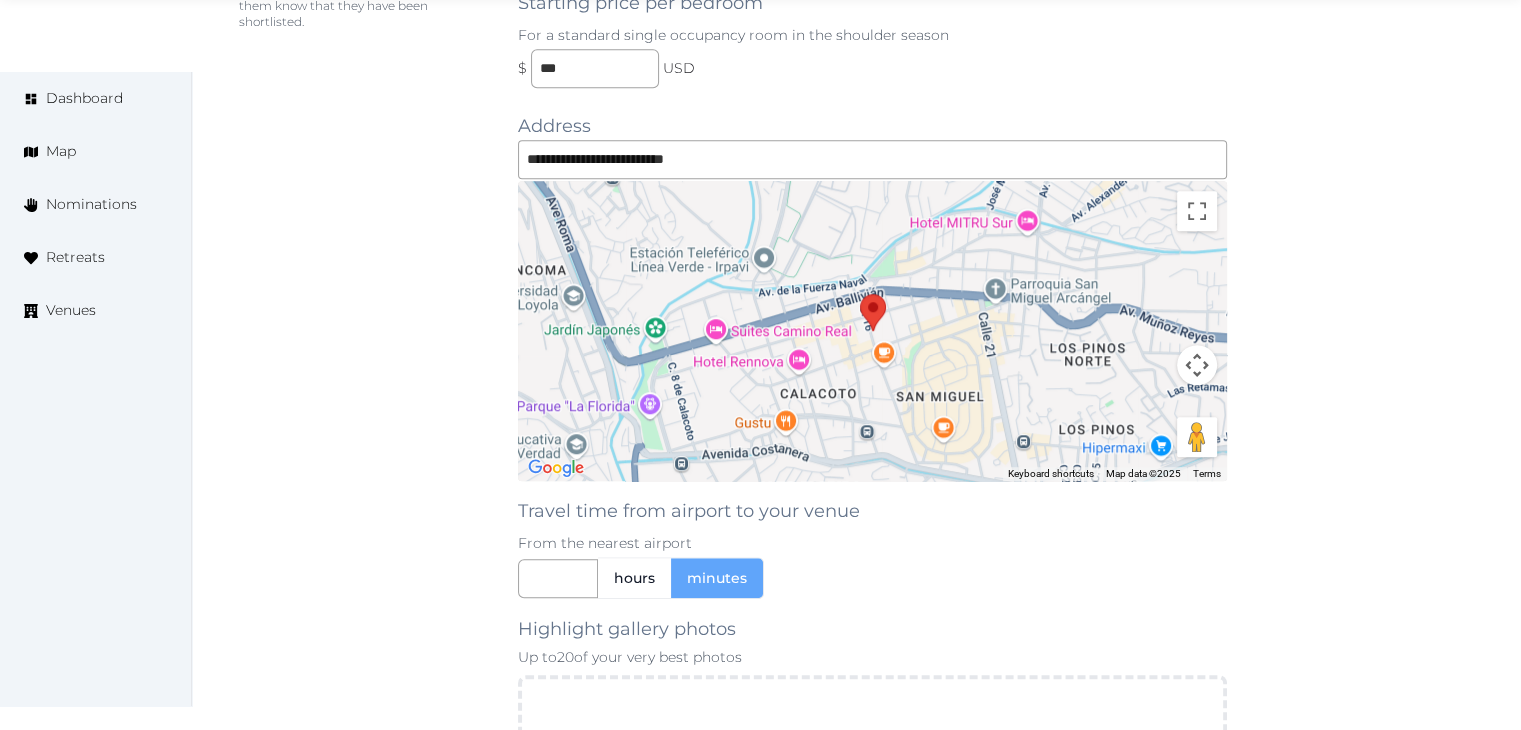 scroll, scrollTop: 1874, scrollLeft: 0, axis: vertical 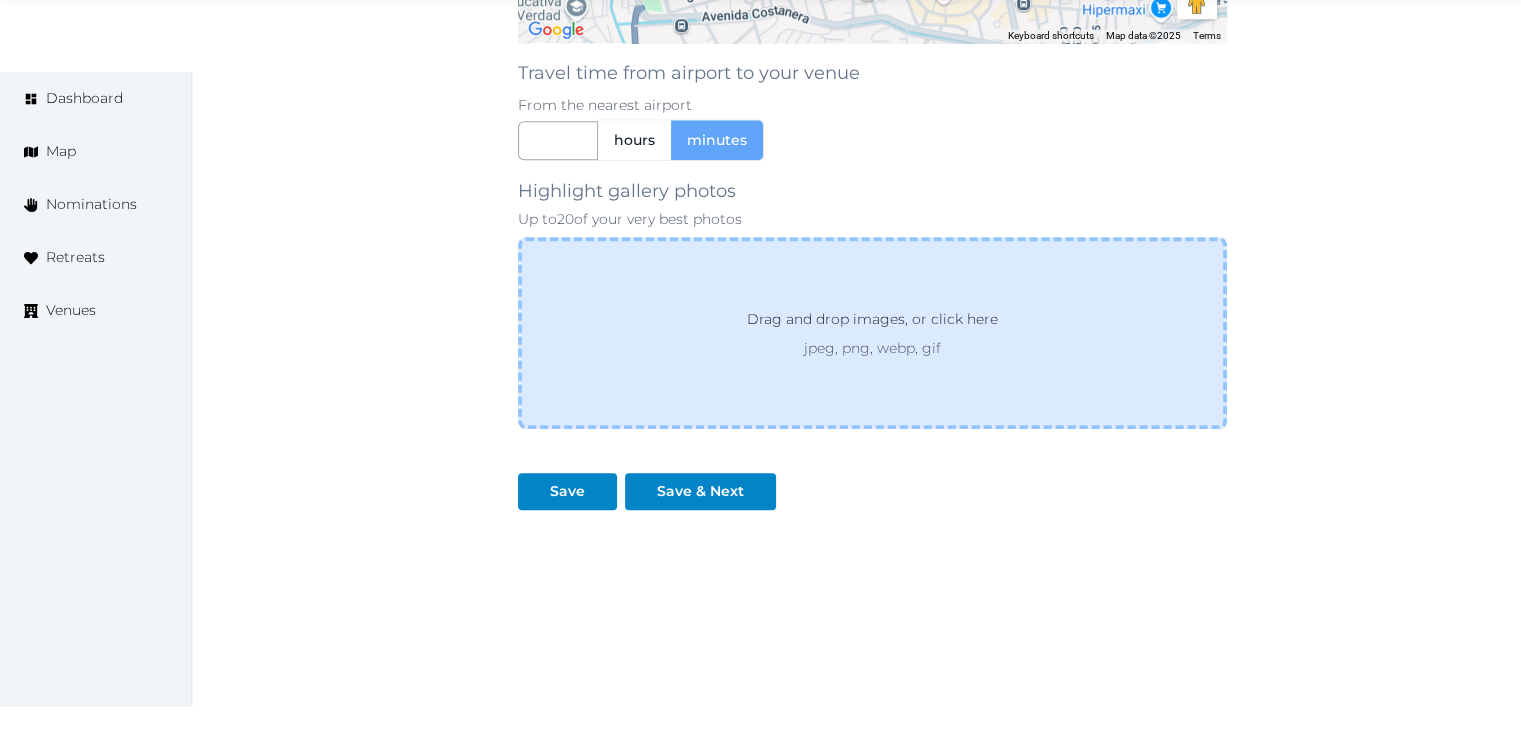 click on "jpeg, png, webp, gif" at bounding box center [872, 348] 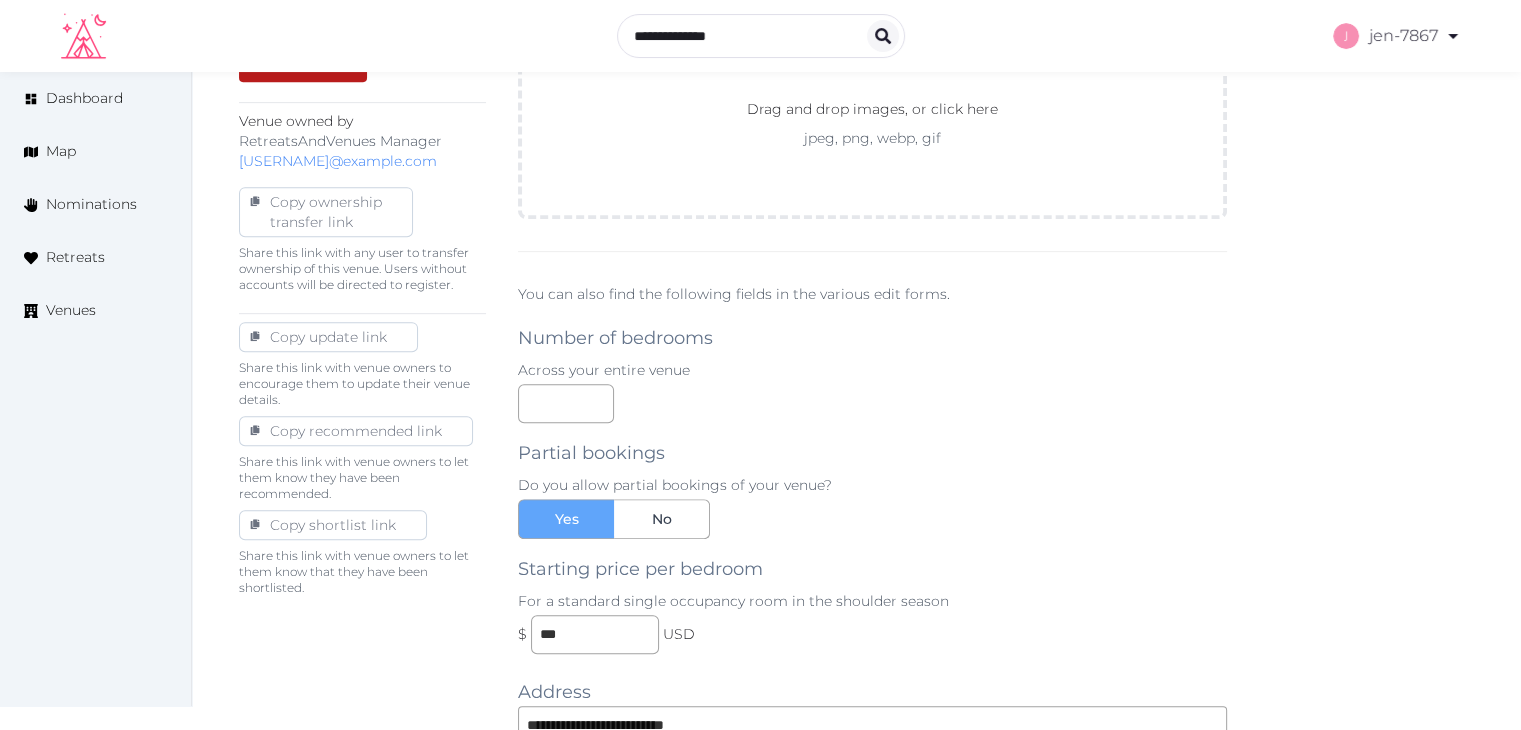 scroll, scrollTop: 270, scrollLeft: 0, axis: vertical 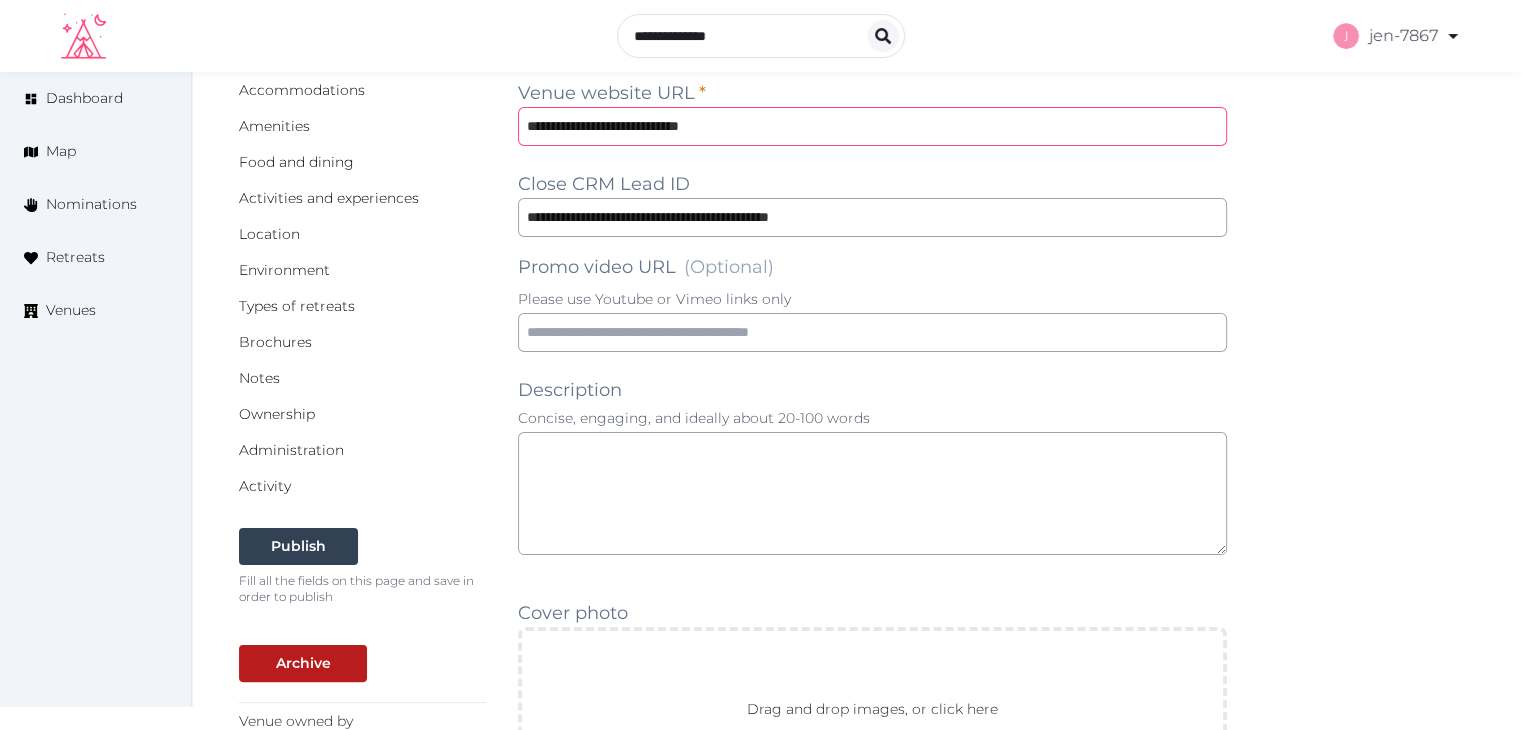 click on "**********" at bounding box center (872, 126) 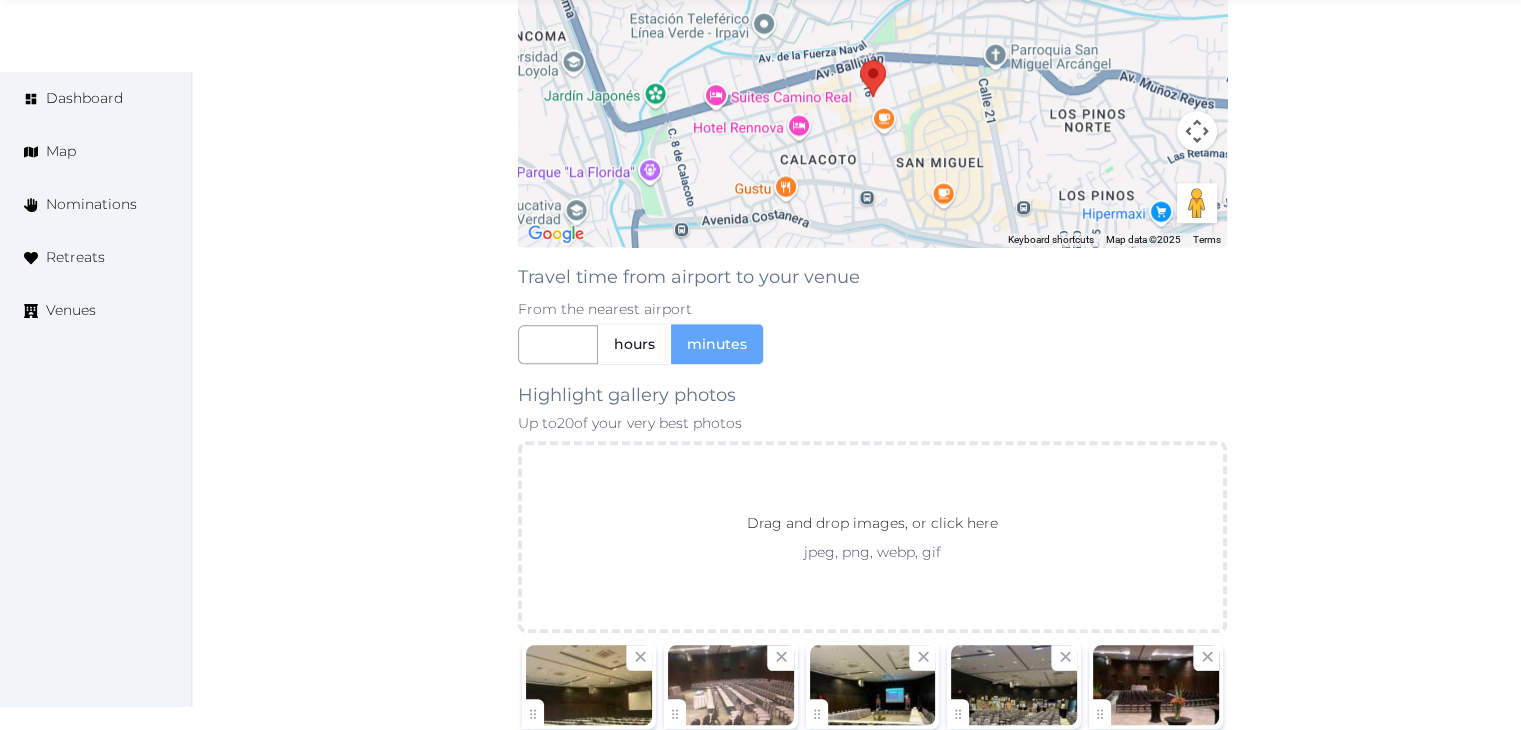 scroll, scrollTop: 2070, scrollLeft: 0, axis: vertical 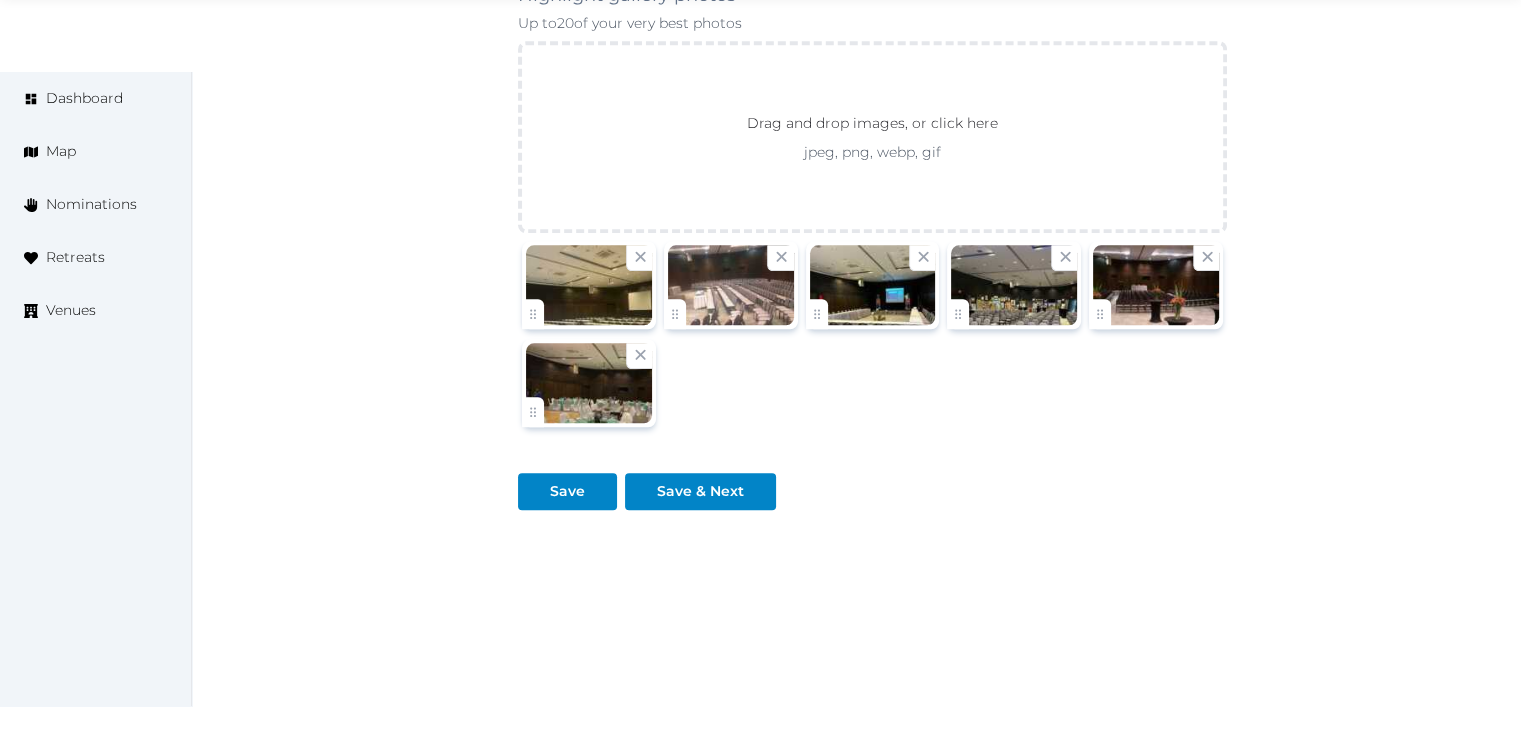 type on "**********" 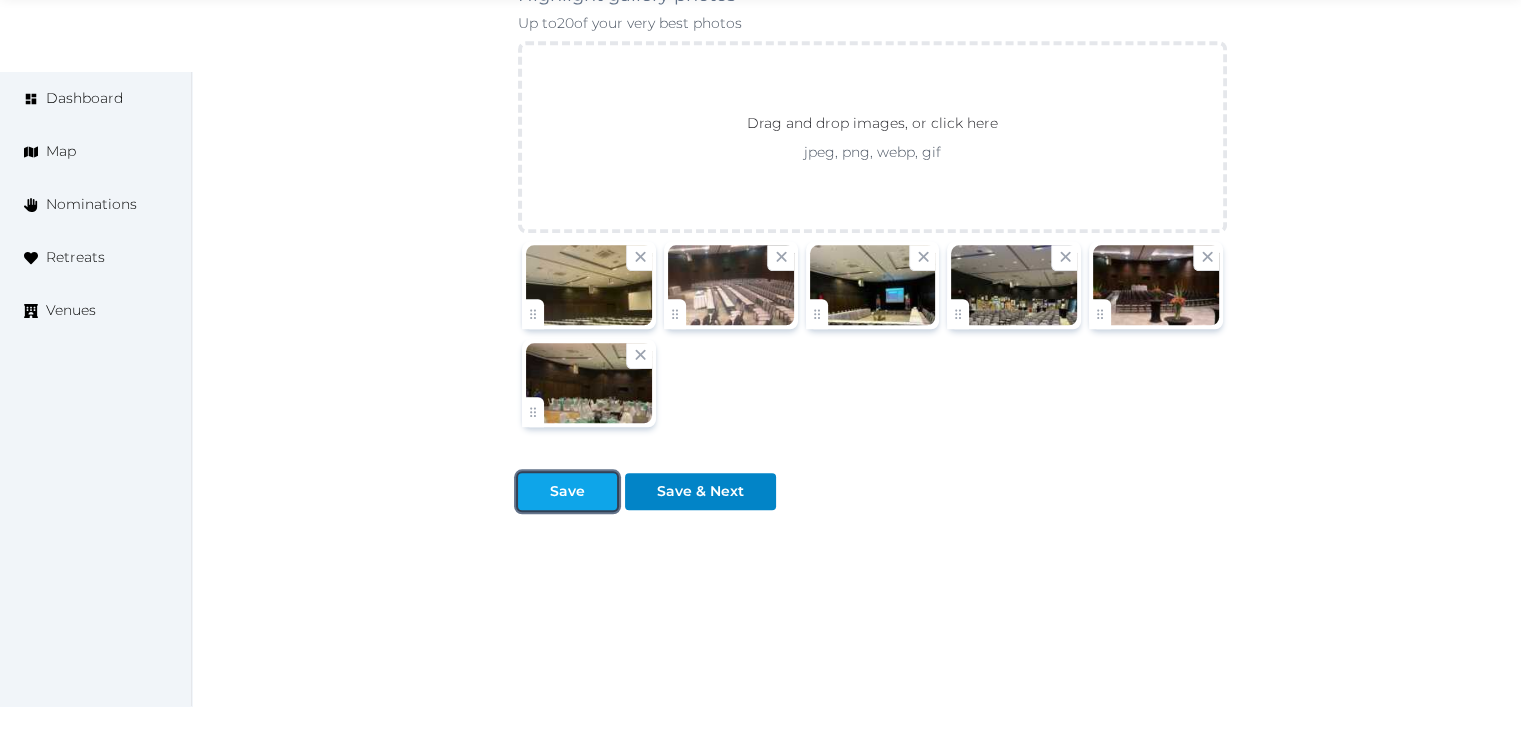 click on "Save" at bounding box center (567, 491) 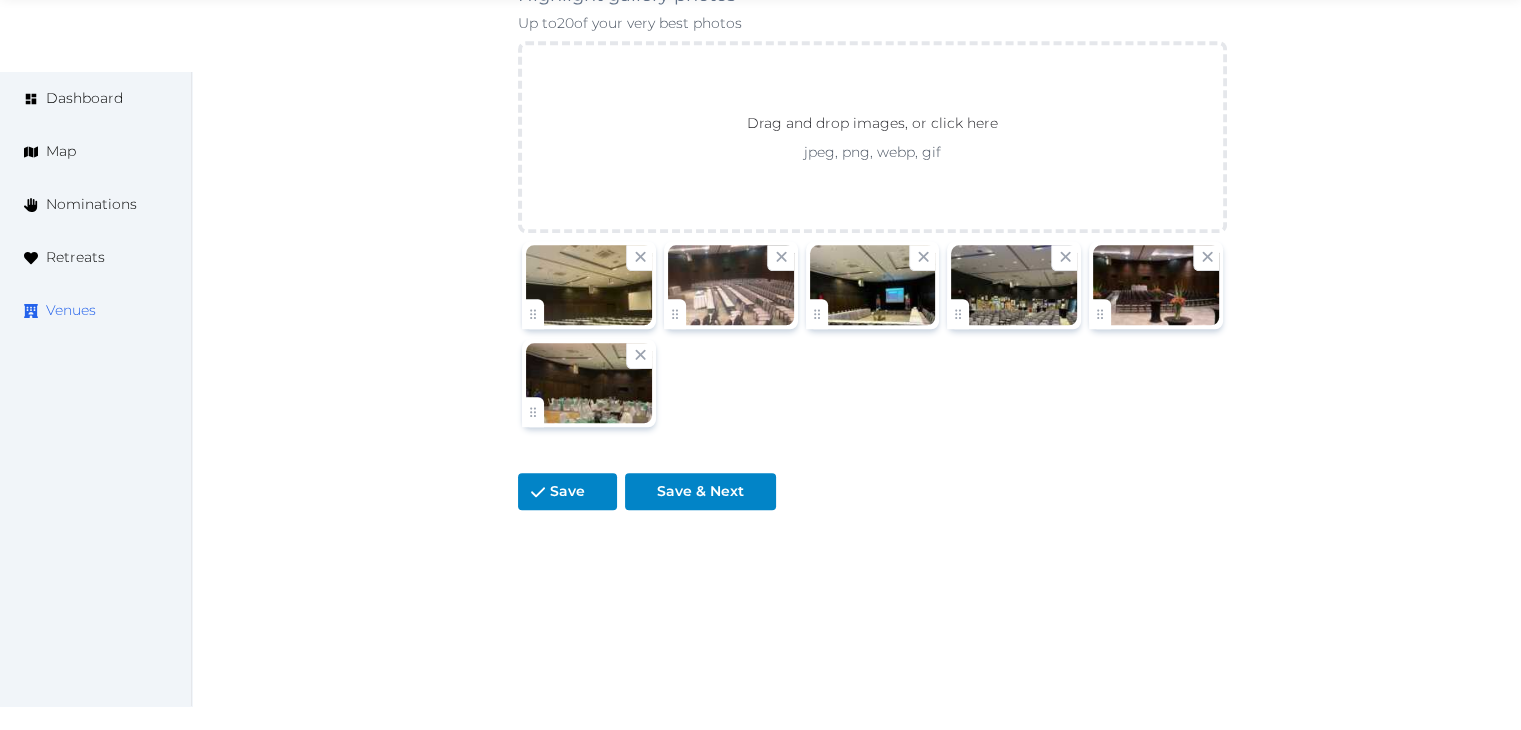 click on "Venues" at bounding box center (71, 310) 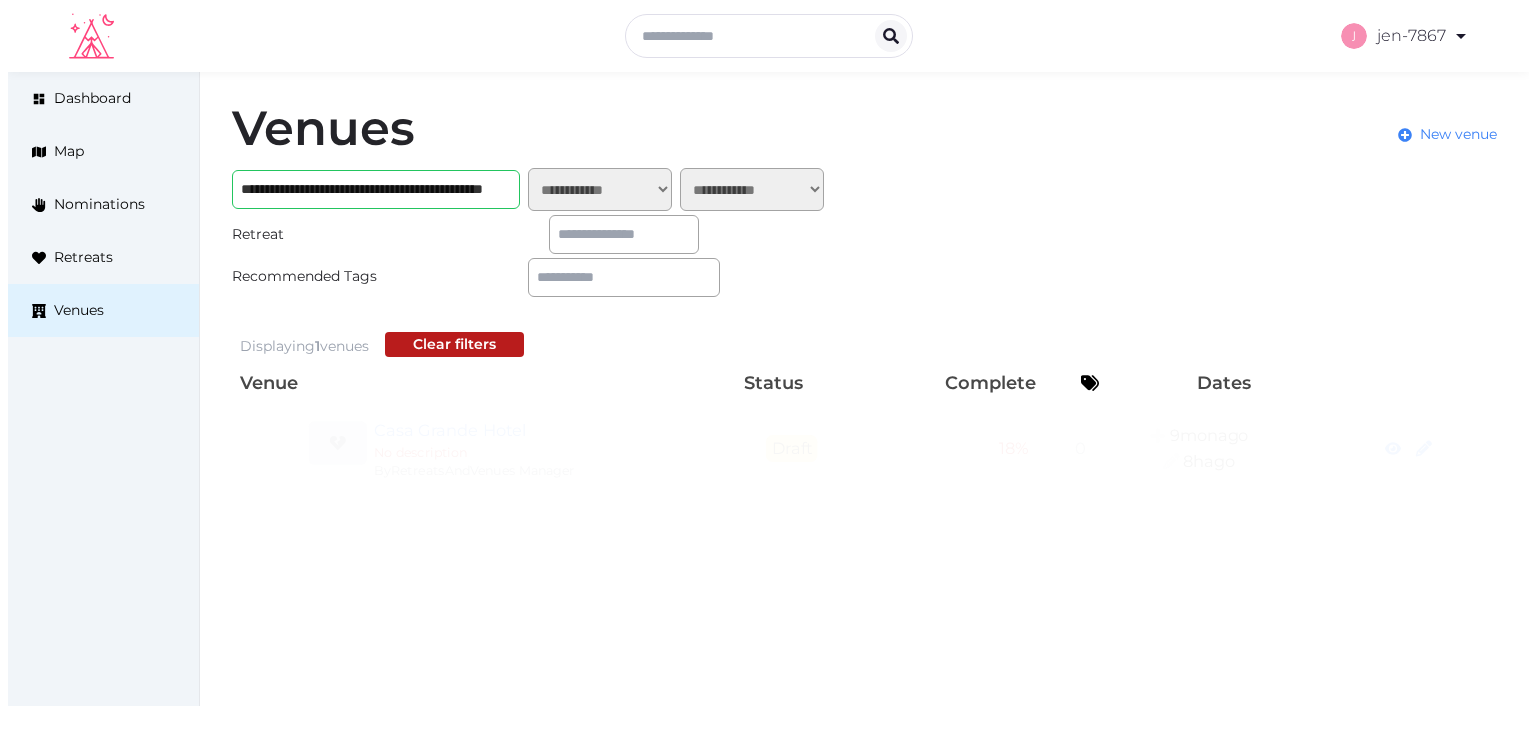 scroll, scrollTop: 0, scrollLeft: 0, axis: both 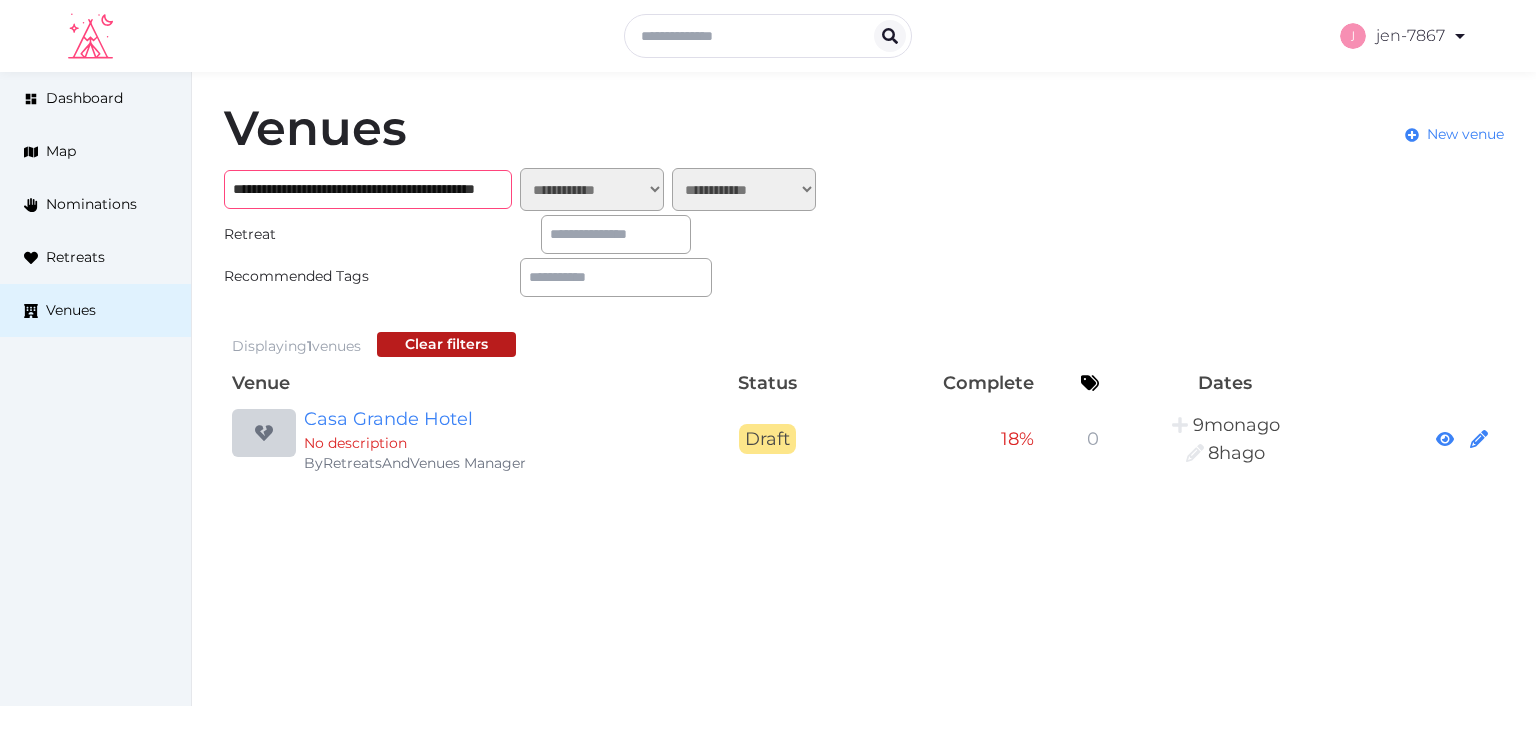 click on "**********" at bounding box center (368, 189) 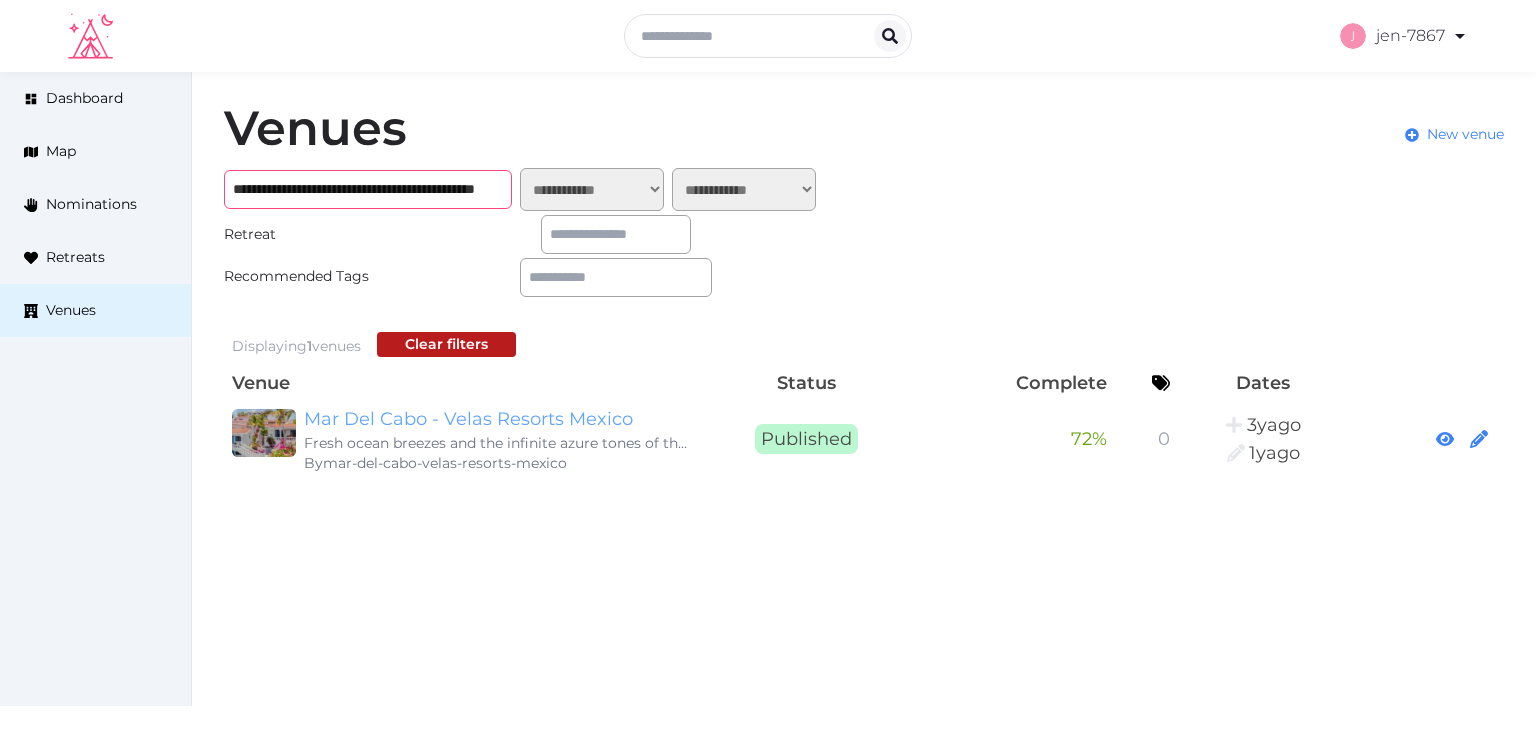 type on "**********" 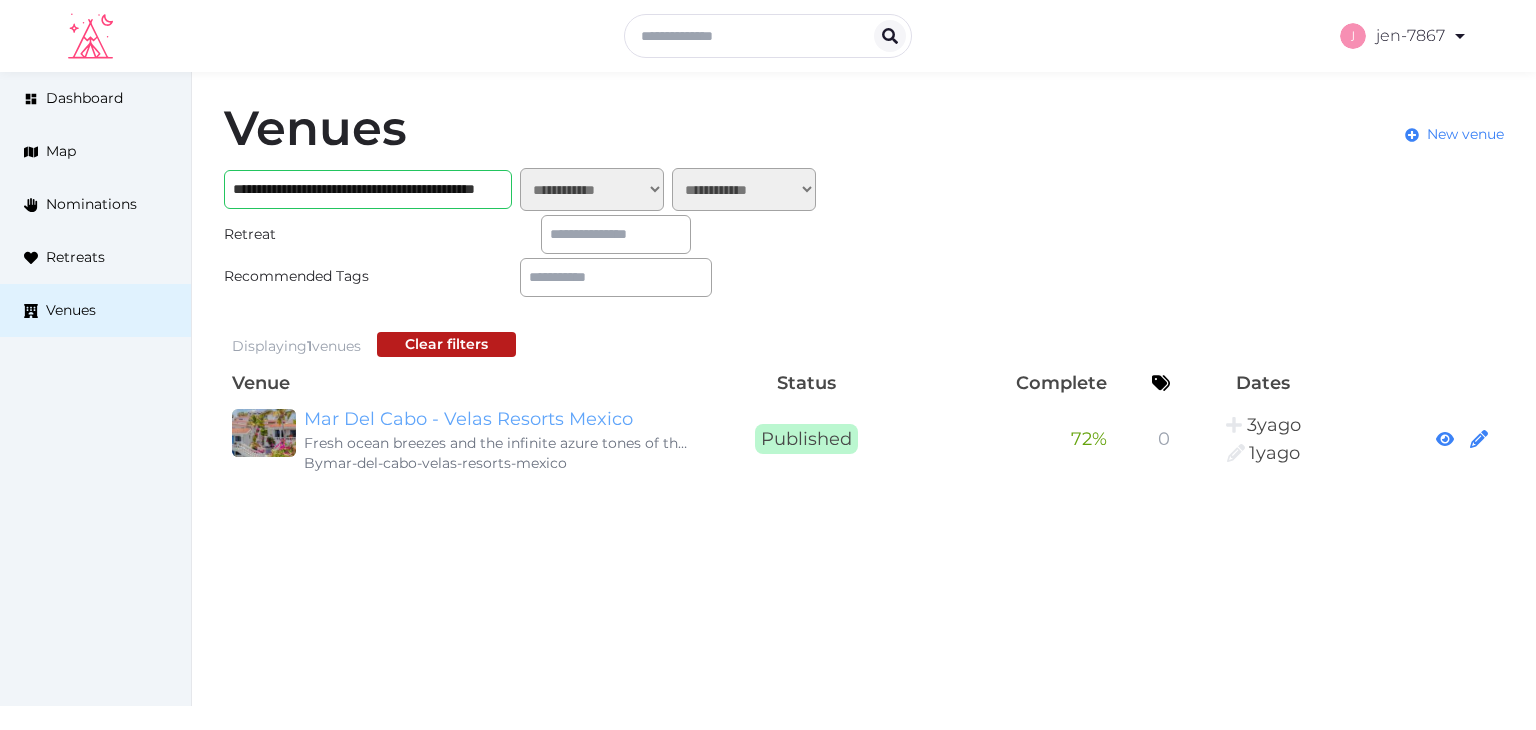 scroll, scrollTop: 0, scrollLeft: 0, axis: both 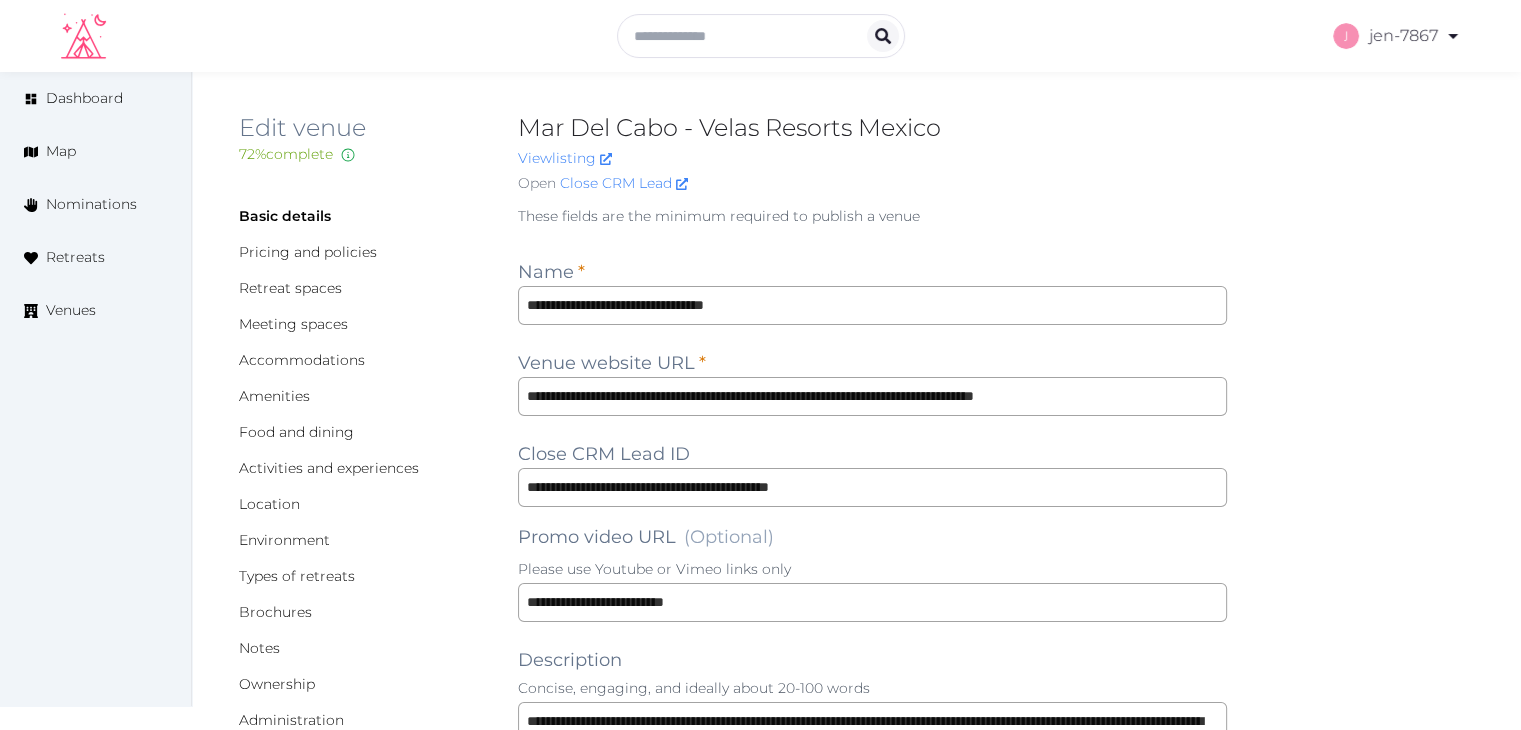 type on "**********" 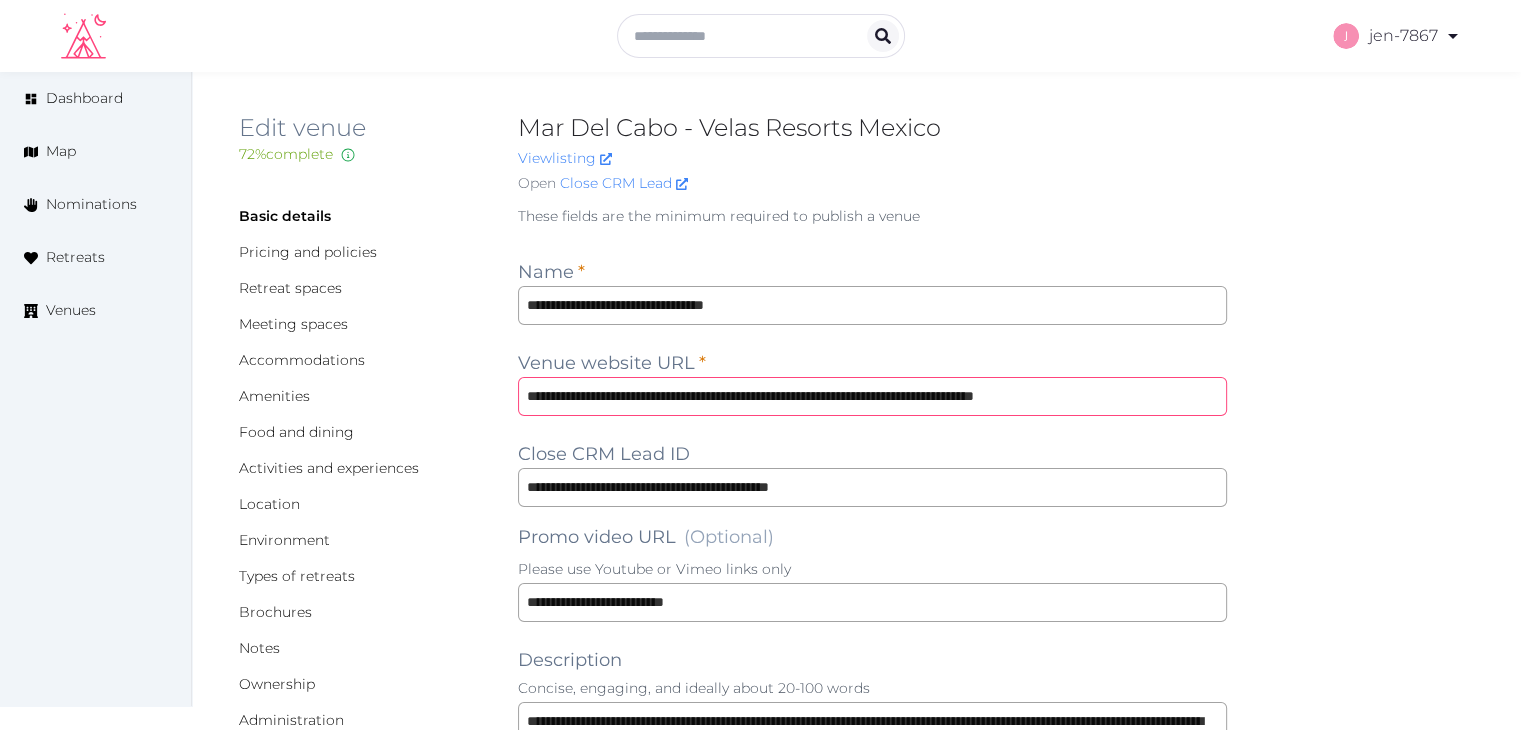 click on "**********" at bounding box center (872, 396) 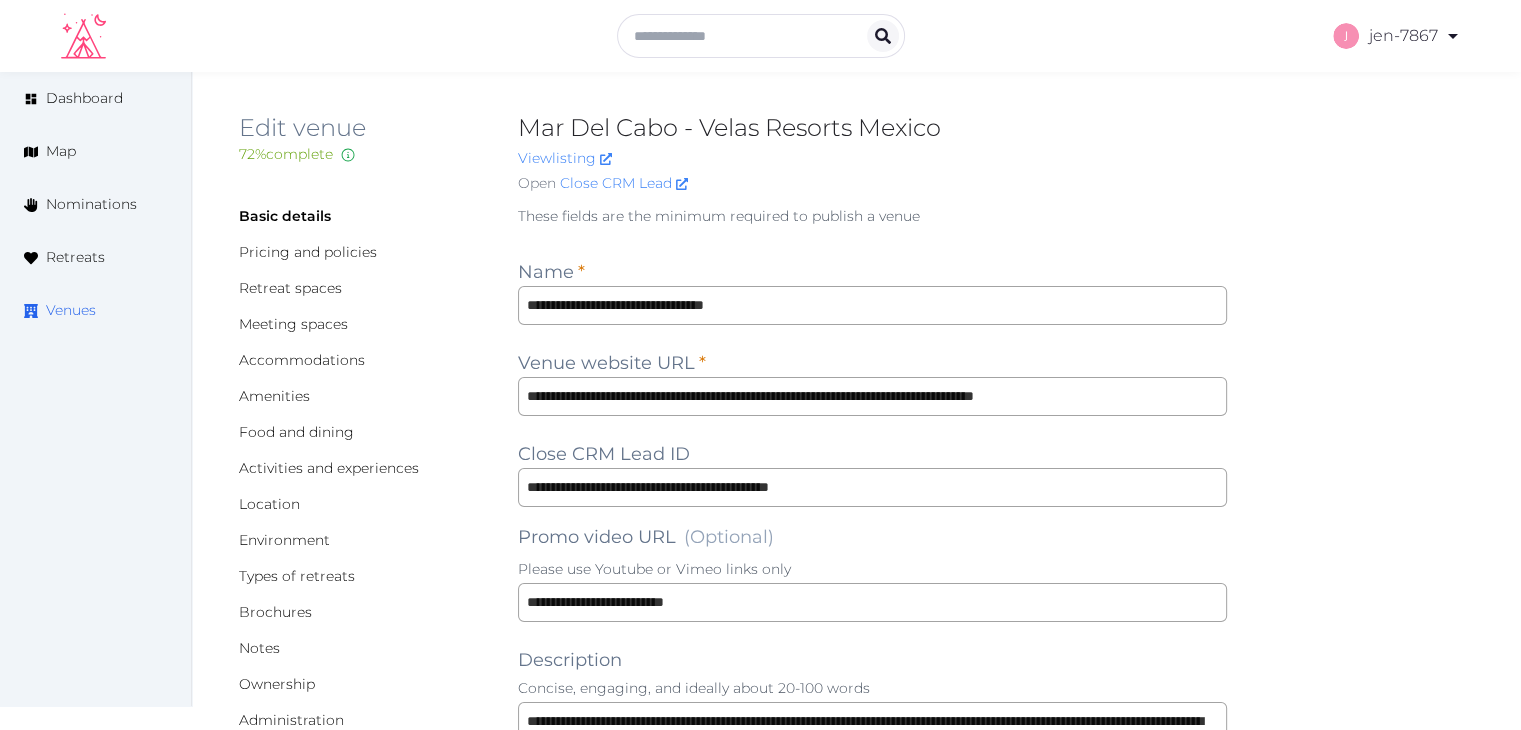click on "Venues" at bounding box center (71, 310) 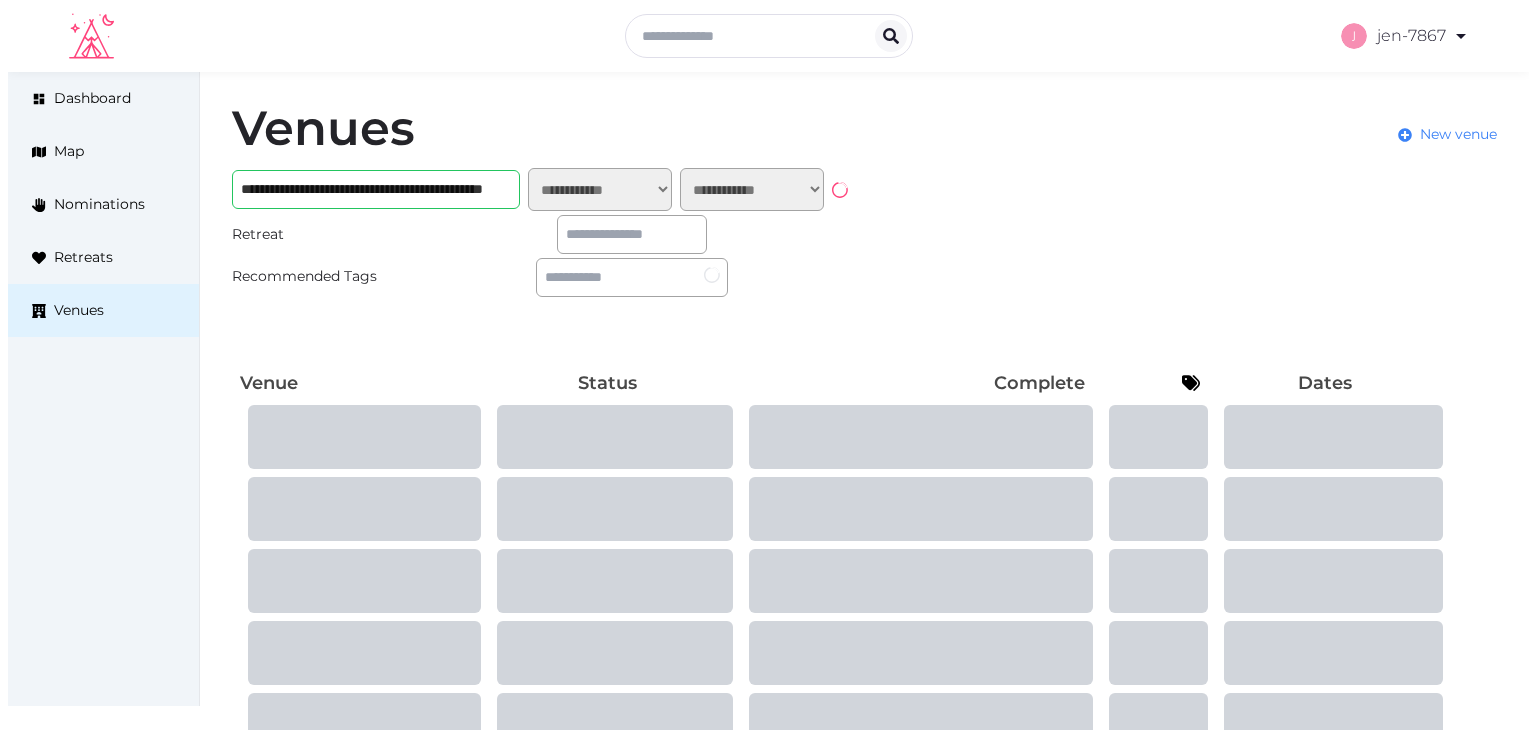 scroll, scrollTop: 0, scrollLeft: 0, axis: both 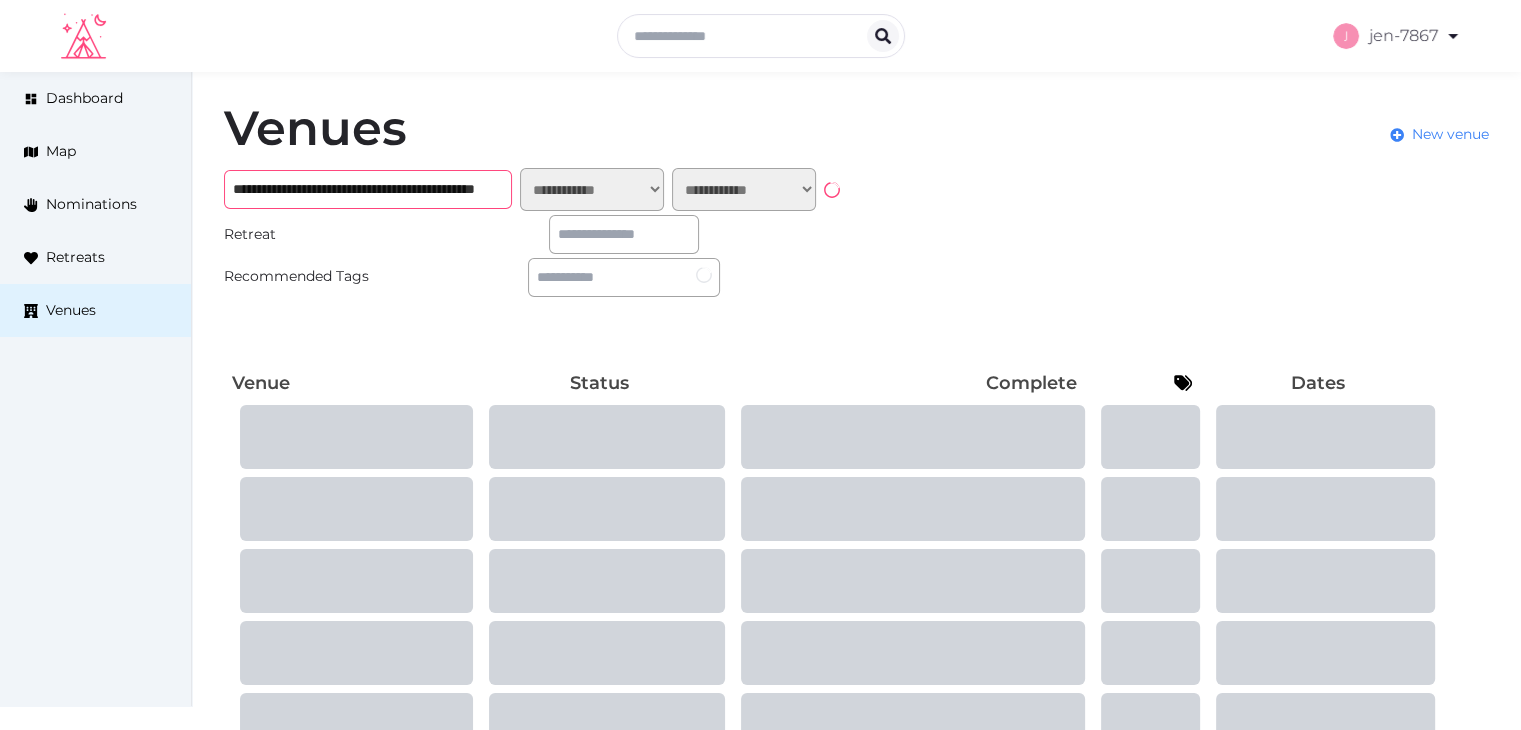 click on "**********" at bounding box center [368, 189] 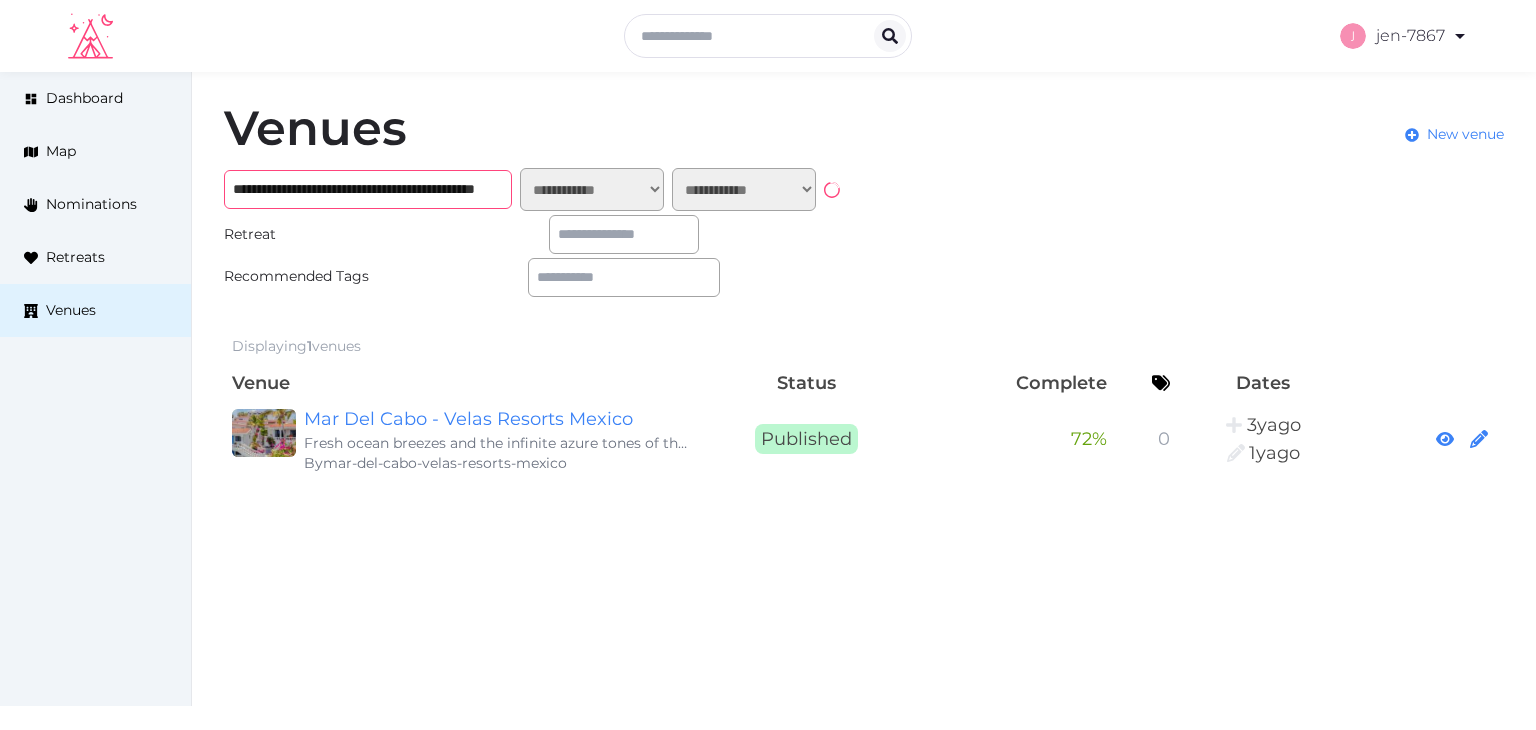 click on "**********" at bounding box center [368, 189] 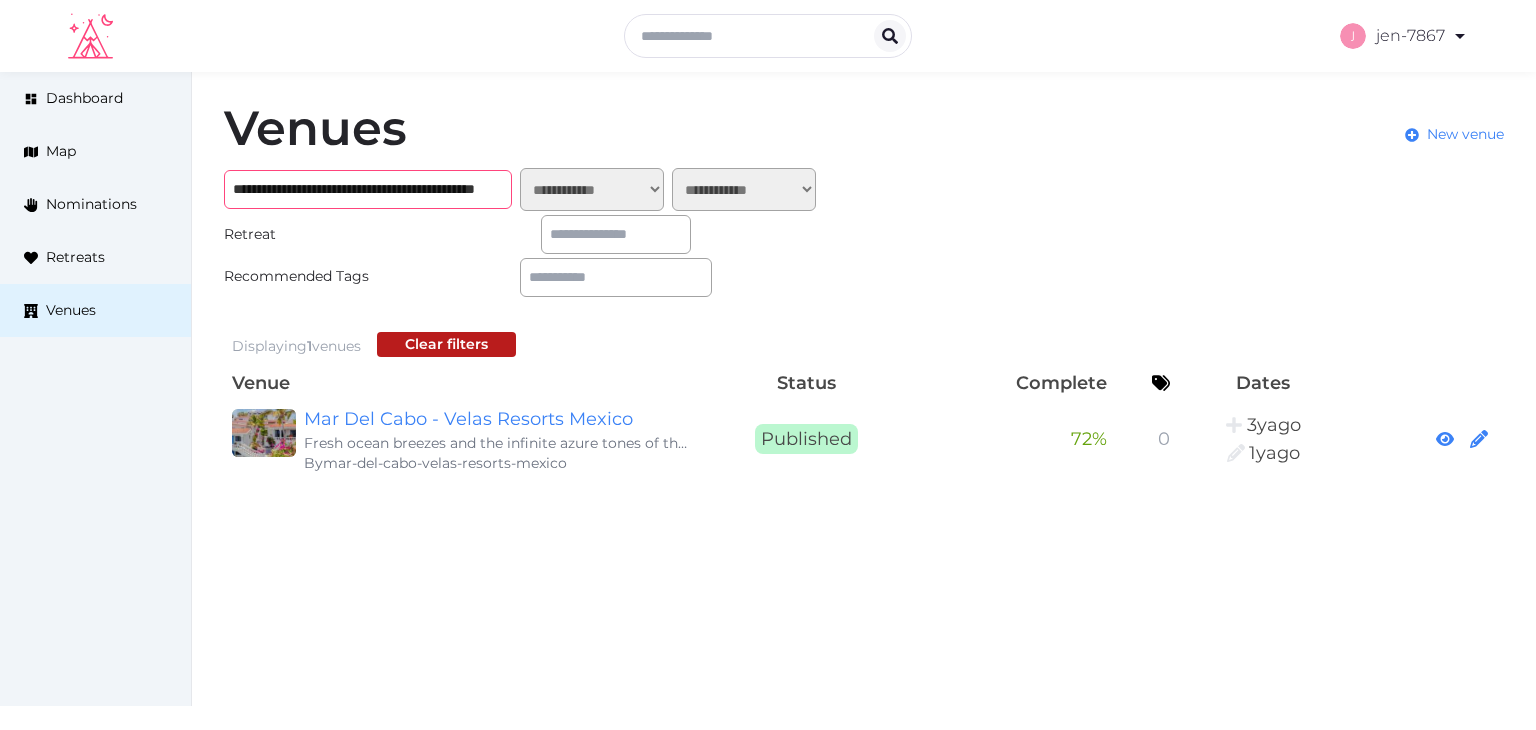 paste on "*********" 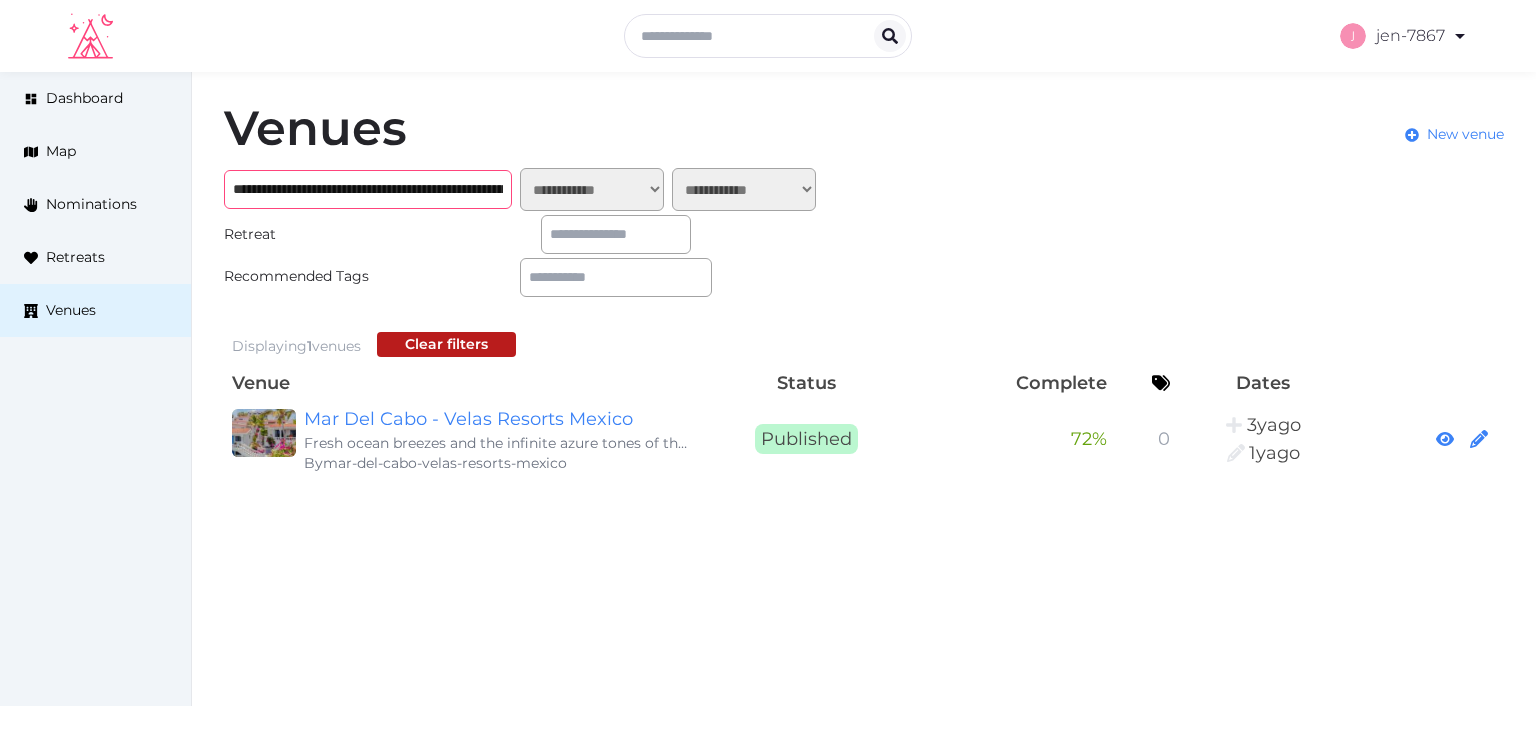scroll, scrollTop: 0, scrollLeft: 152, axis: horizontal 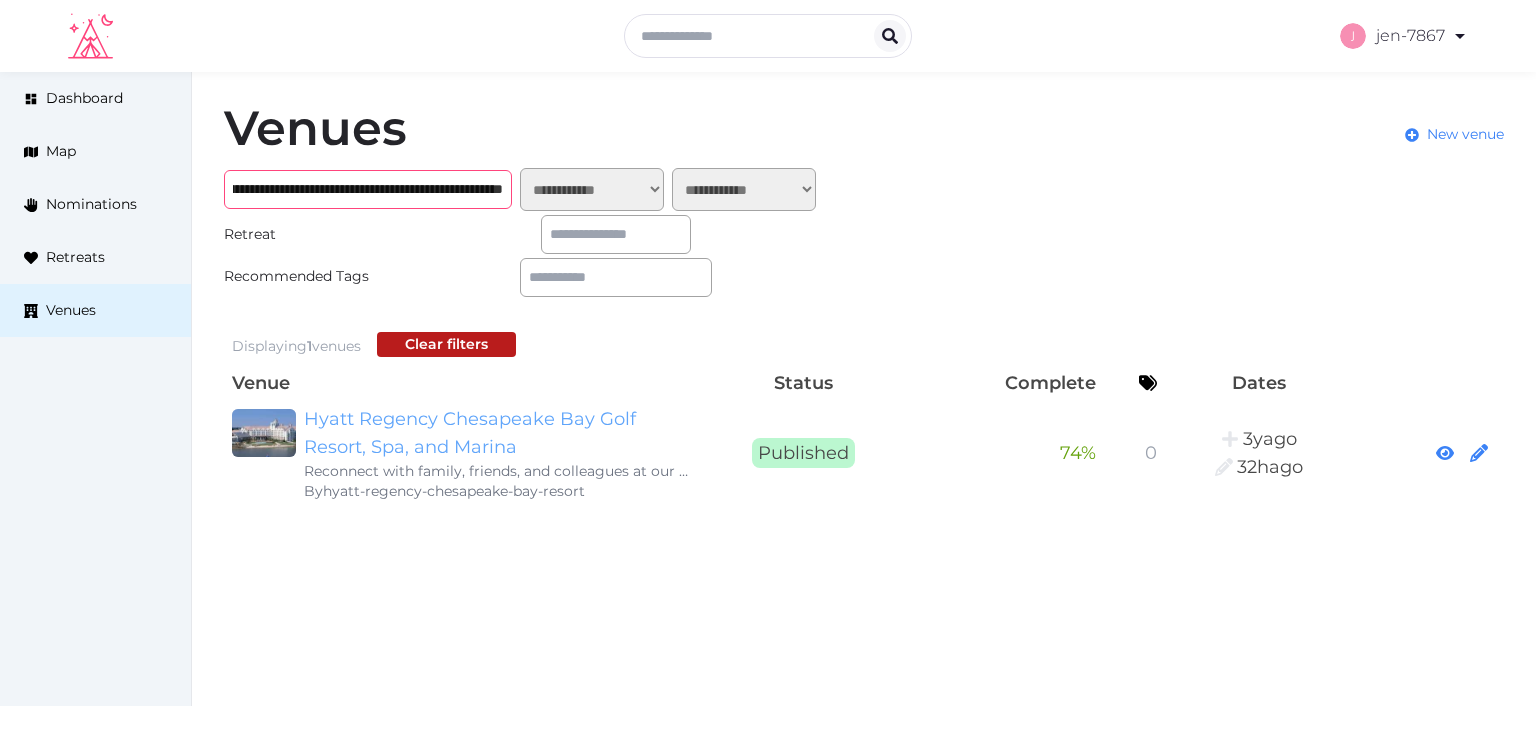 type on "**********" 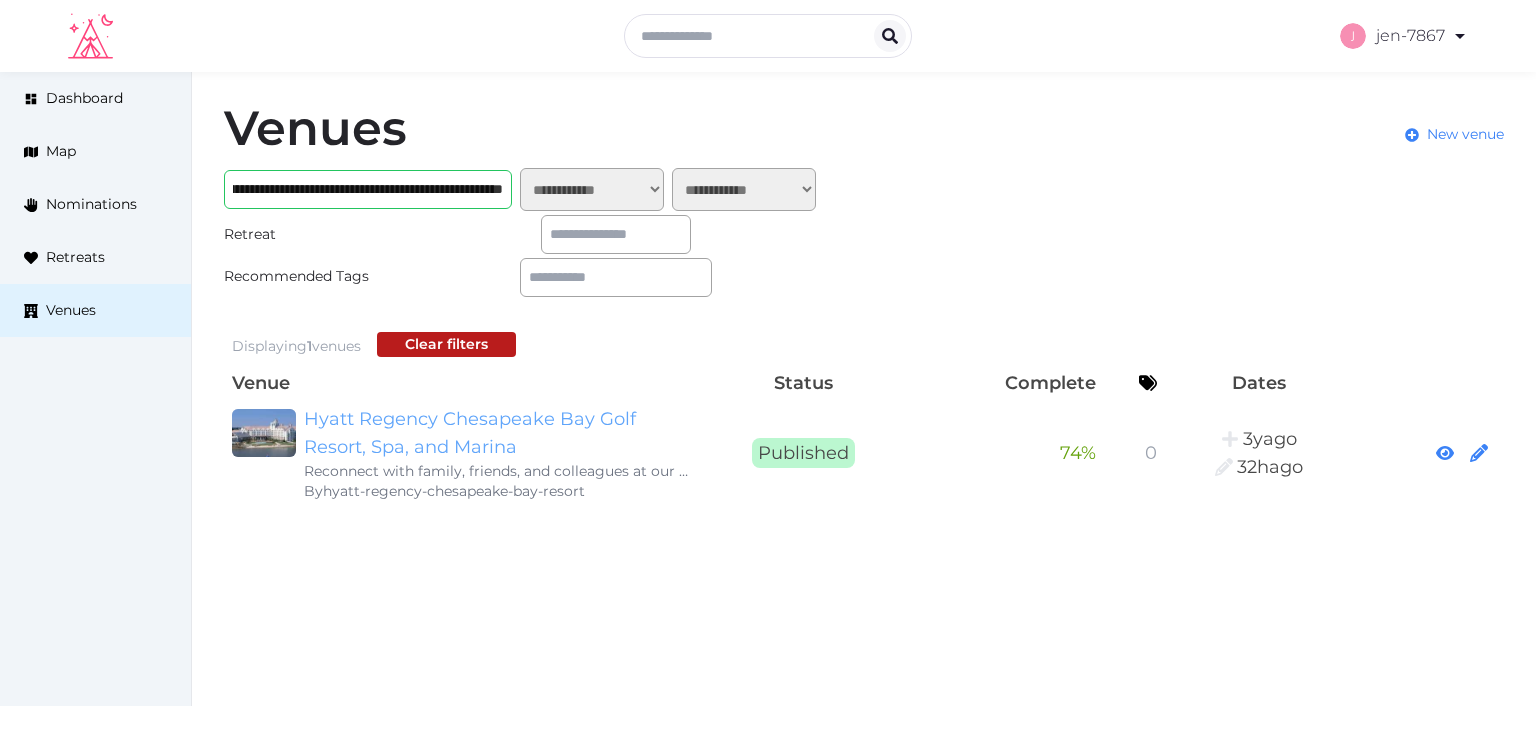 scroll, scrollTop: 0, scrollLeft: 0, axis: both 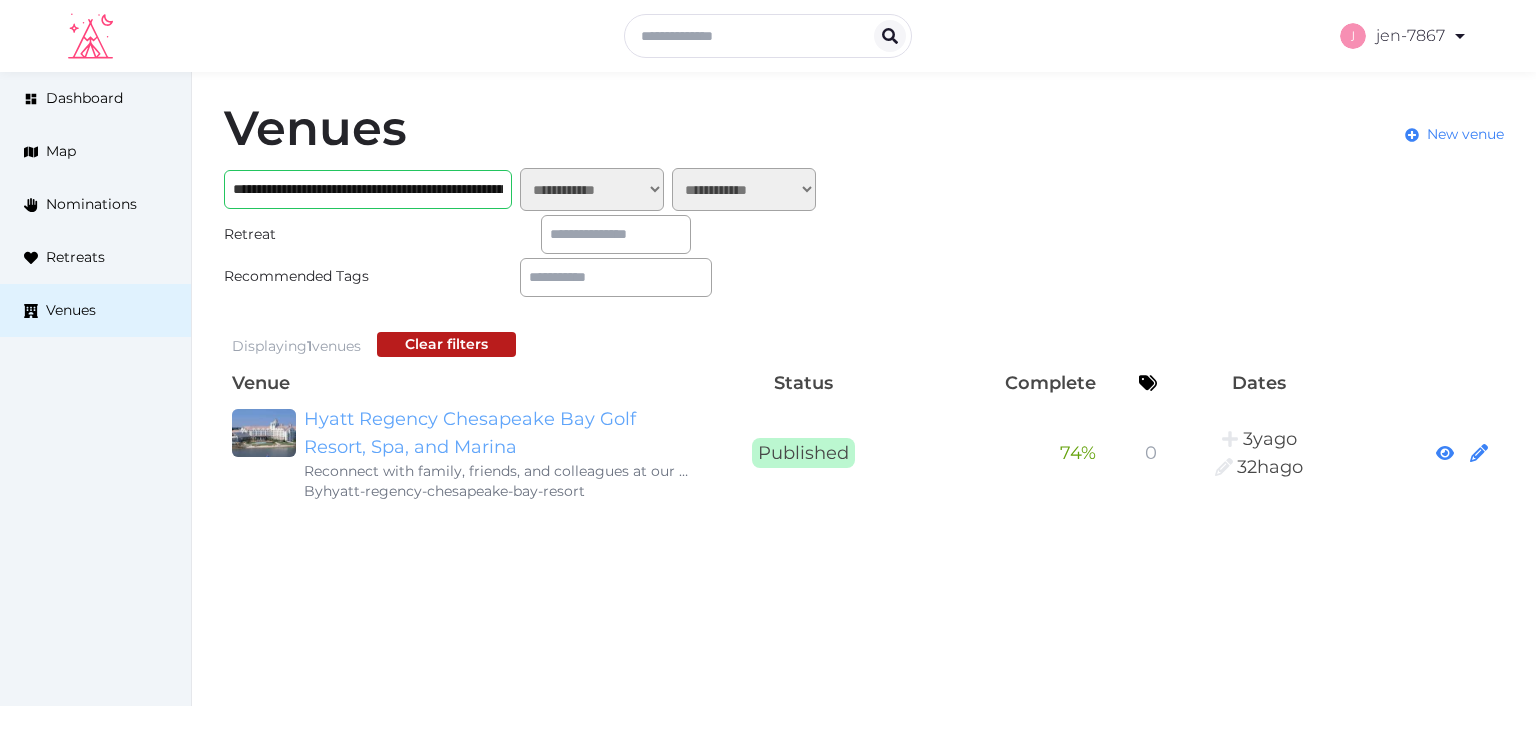 click on "Hyatt Regency Chesapeake Bay Golf Resort, Spa, and Marina" at bounding box center [496, 433] 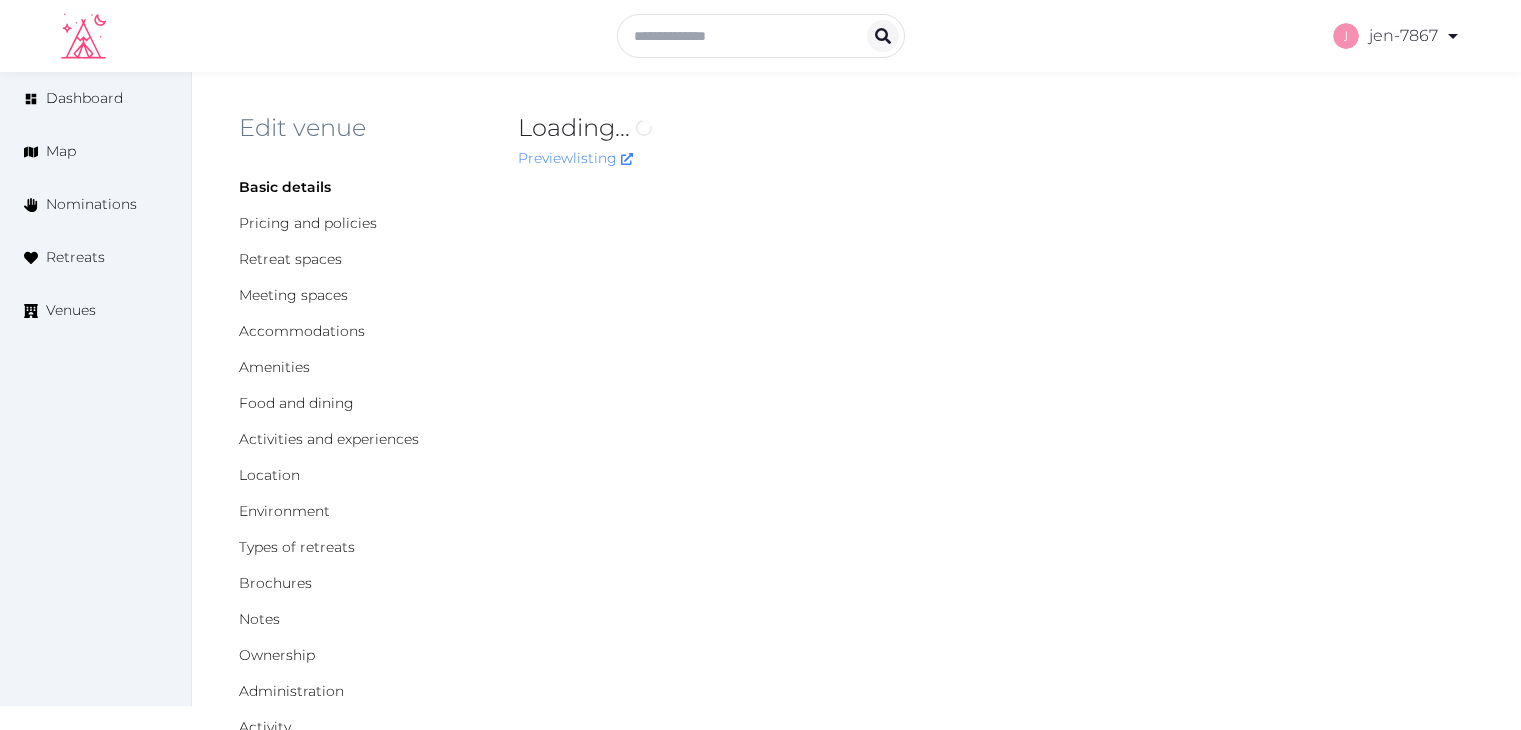 scroll, scrollTop: 0, scrollLeft: 0, axis: both 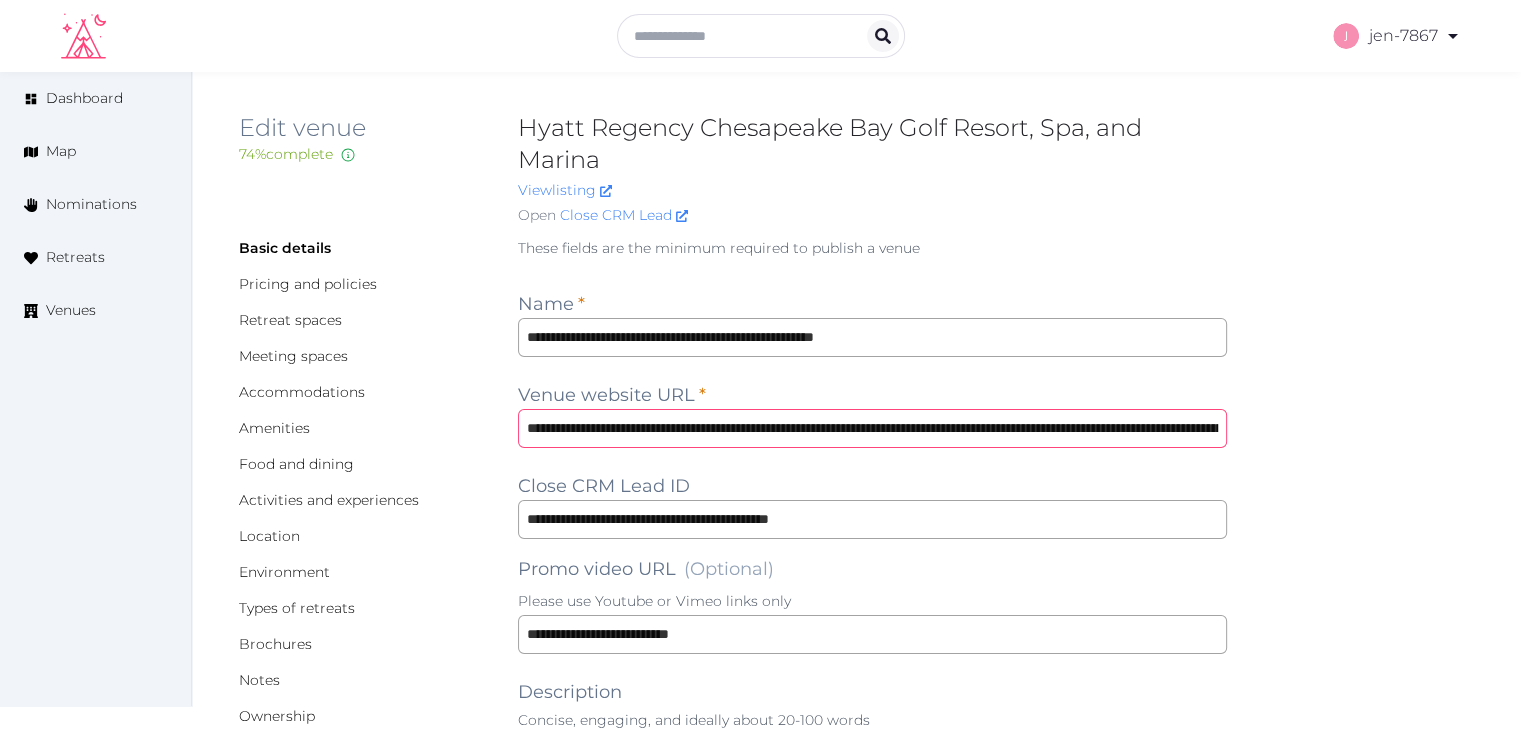 click on "**********" at bounding box center (872, 428) 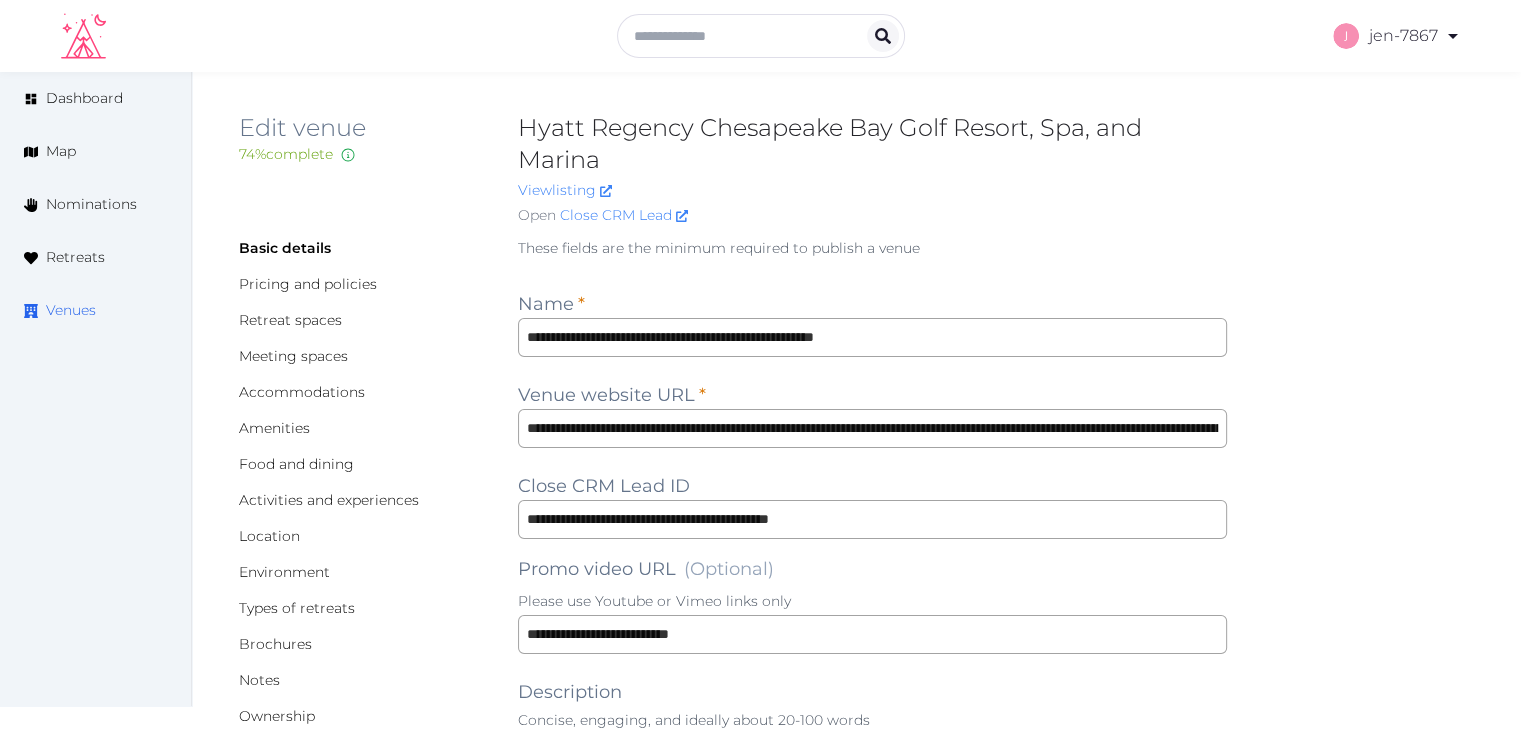 click on "Venues" at bounding box center [71, 310] 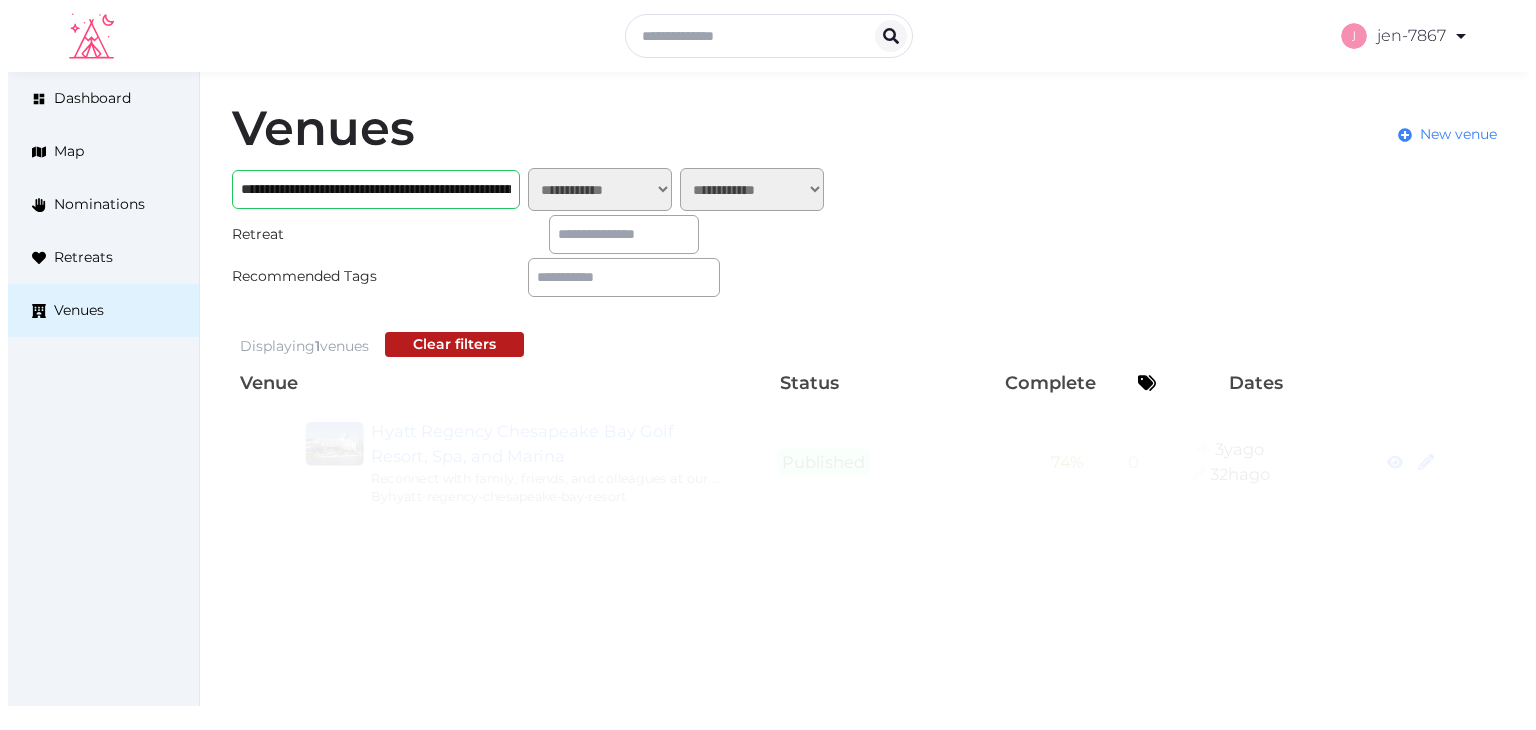 scroll, scrollTop: 0, scrollLeft: 0, axis: both 